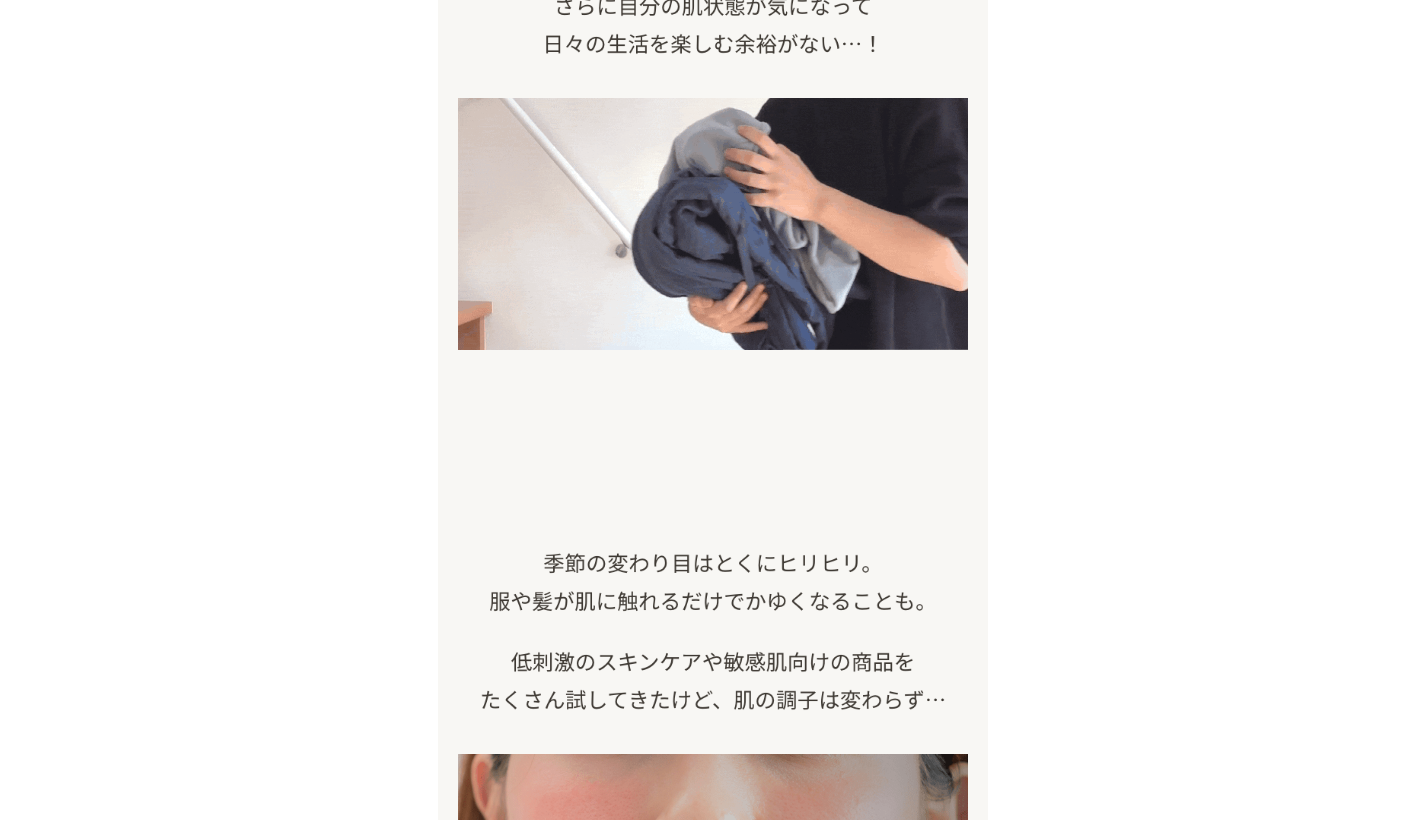 scroll, scrollTop: 0, scrollLeft: 0, axis: both 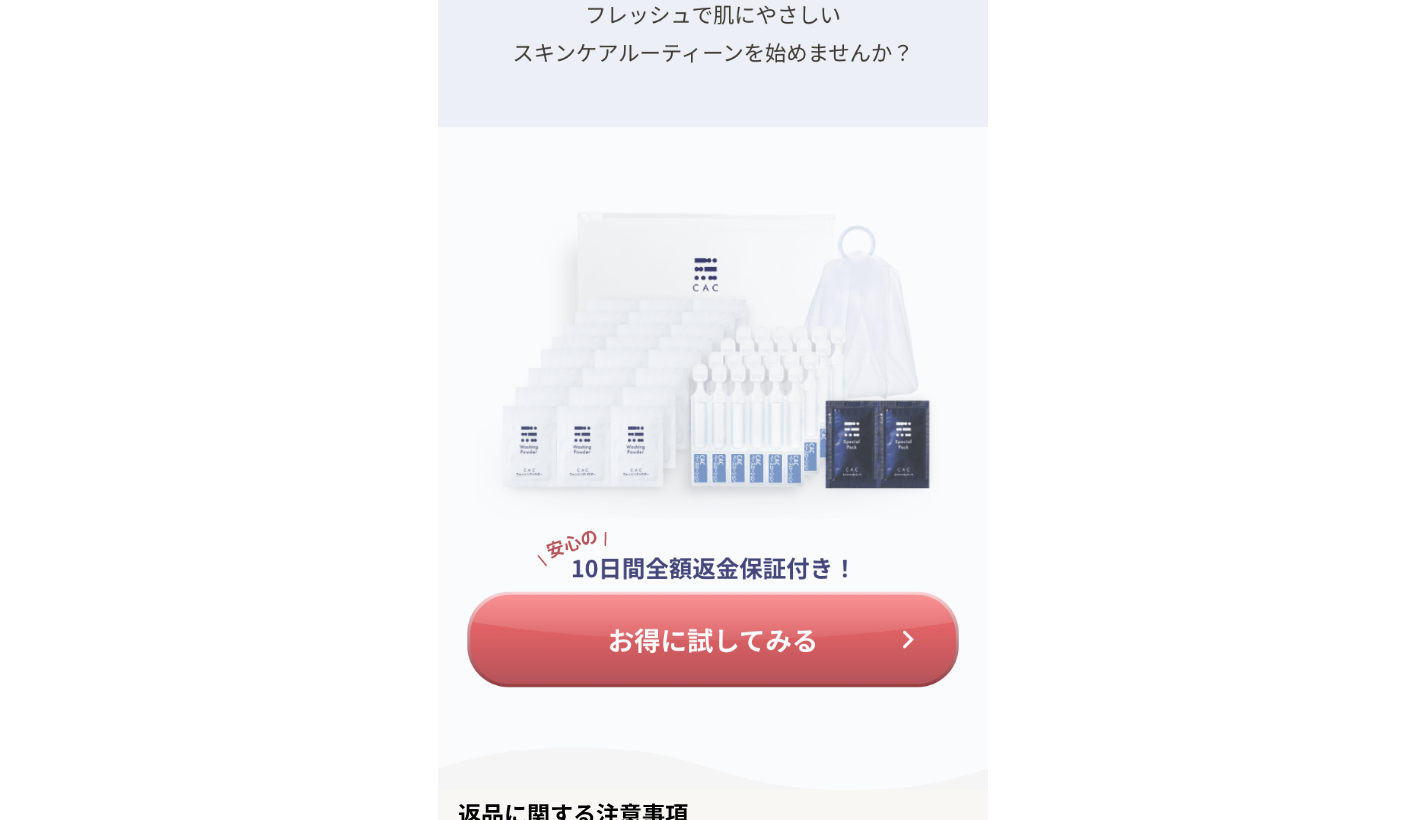 click at bounding box center (713, 458) 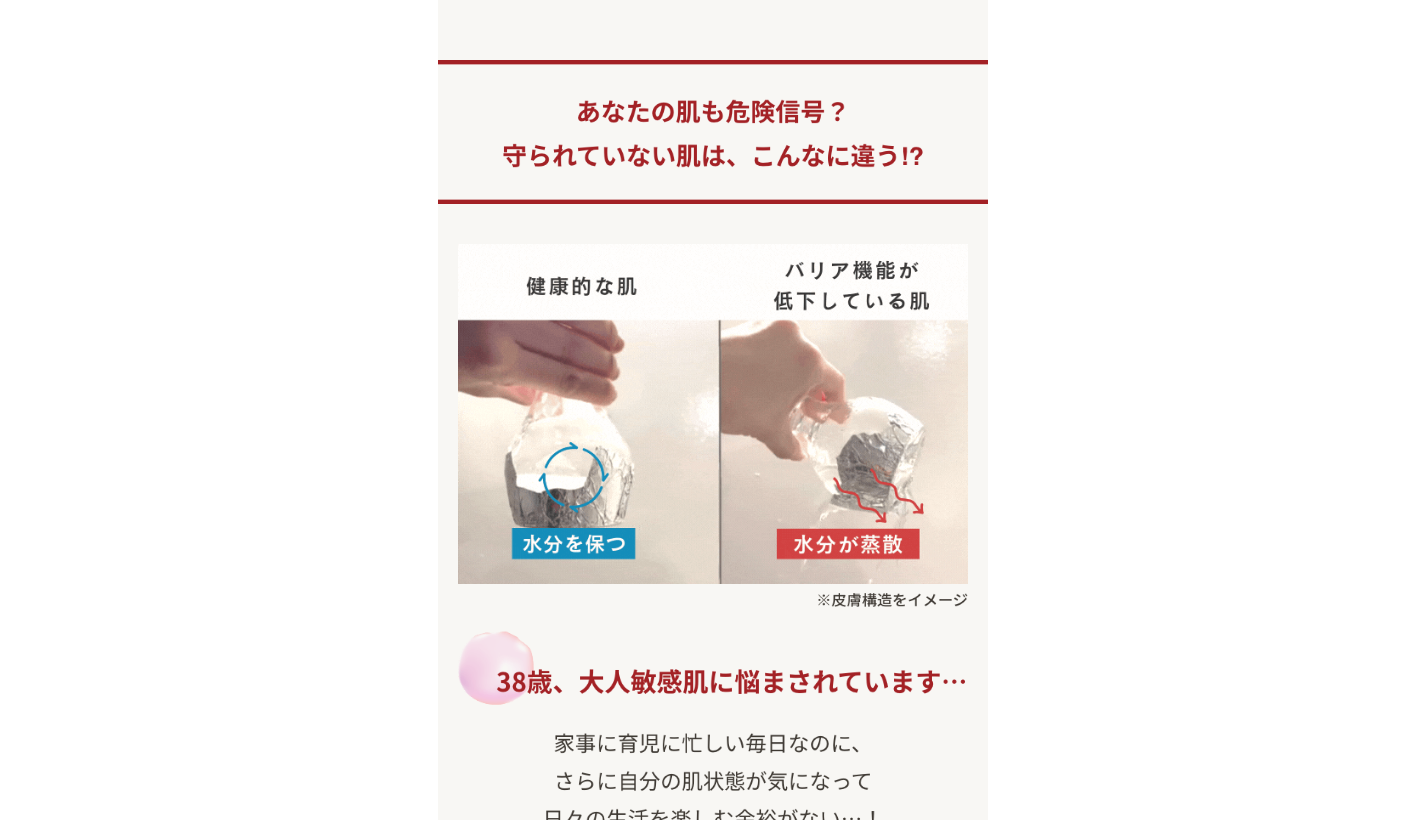scroll, scrollTop: 0, scrollLeft: 0, axis: both 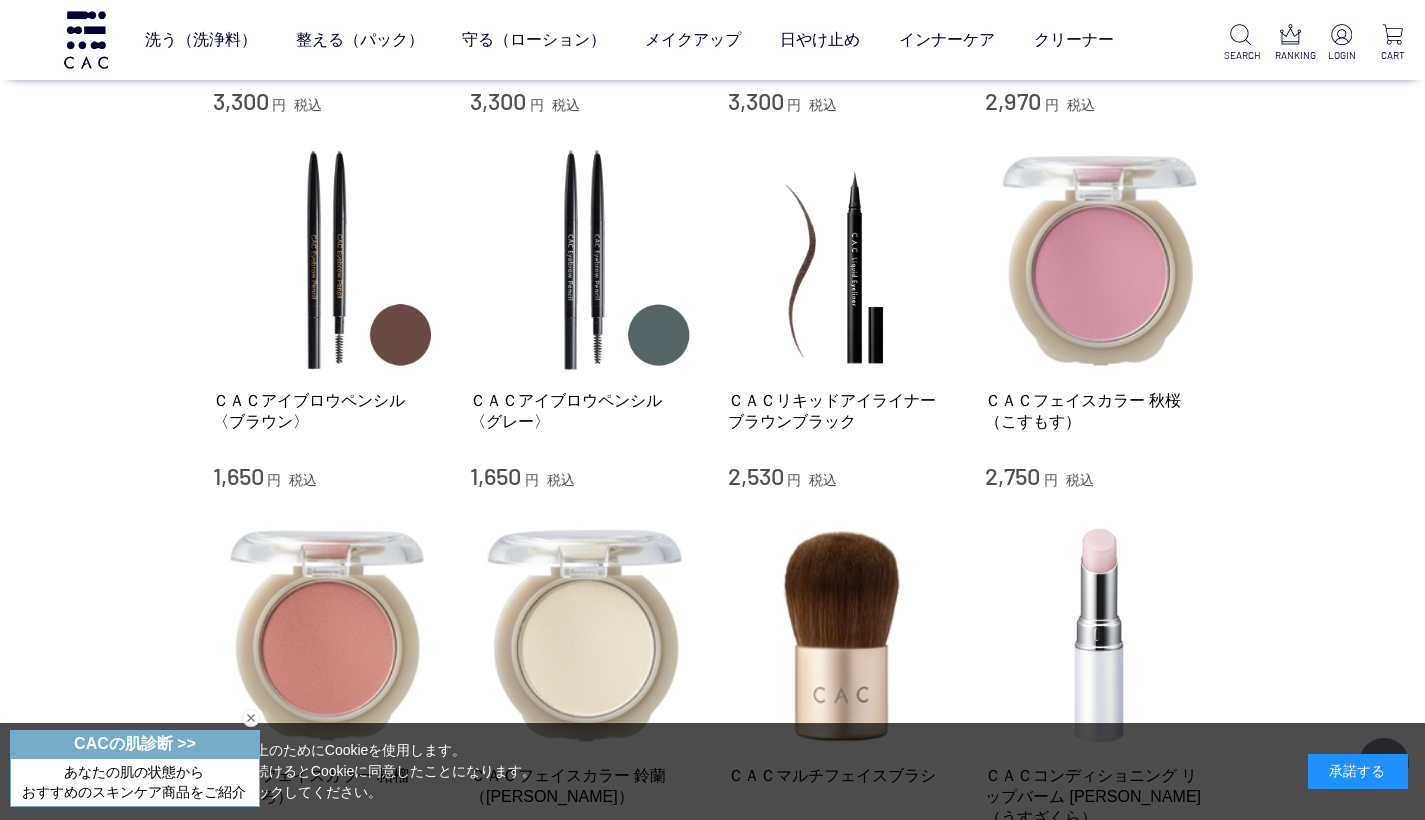 click on "承諾する" at bounding box center (1358, 771) 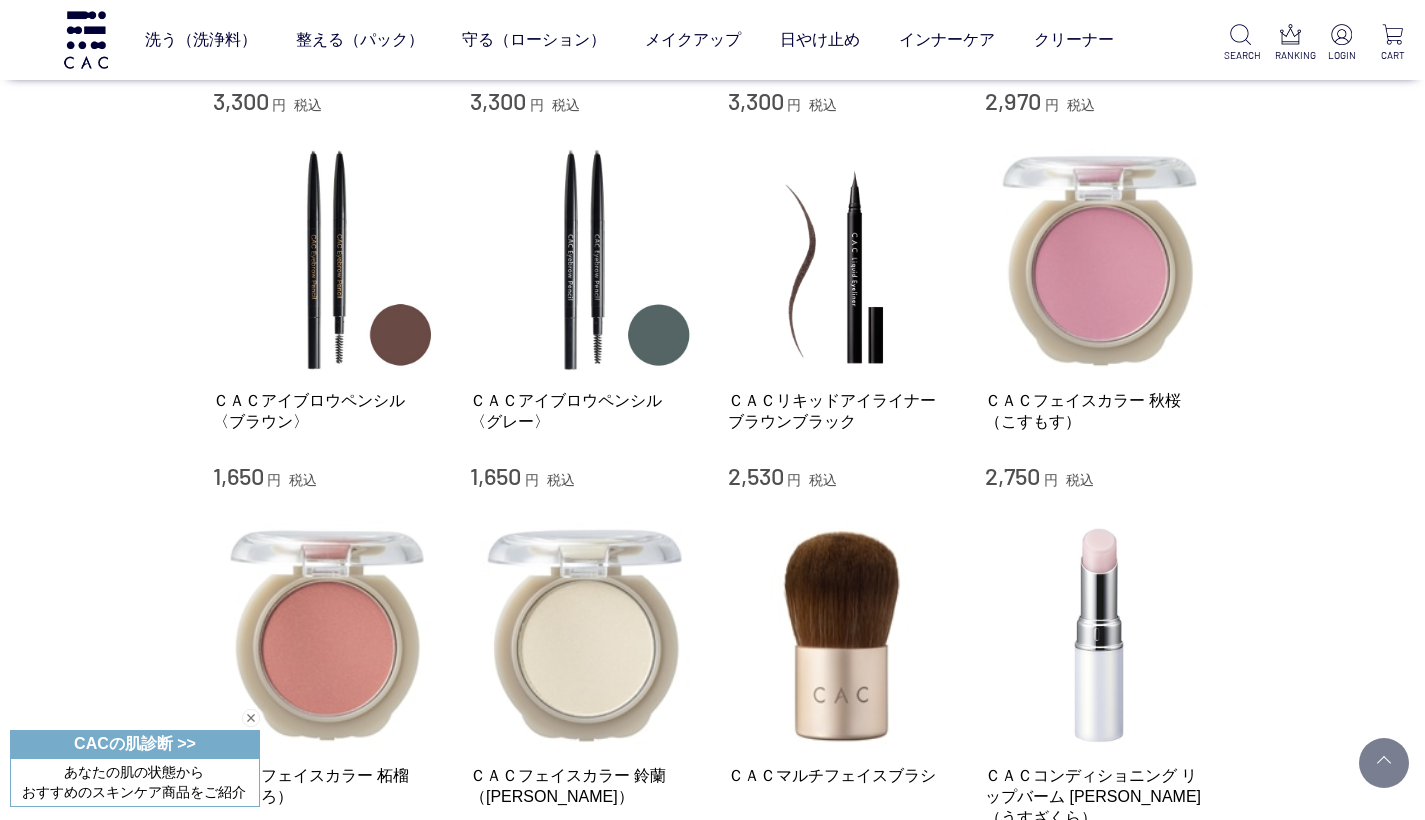 click on "あなたの肌の状態から
おすすめのスキンケア商品をご紹介" at bounding box center [135, 782] 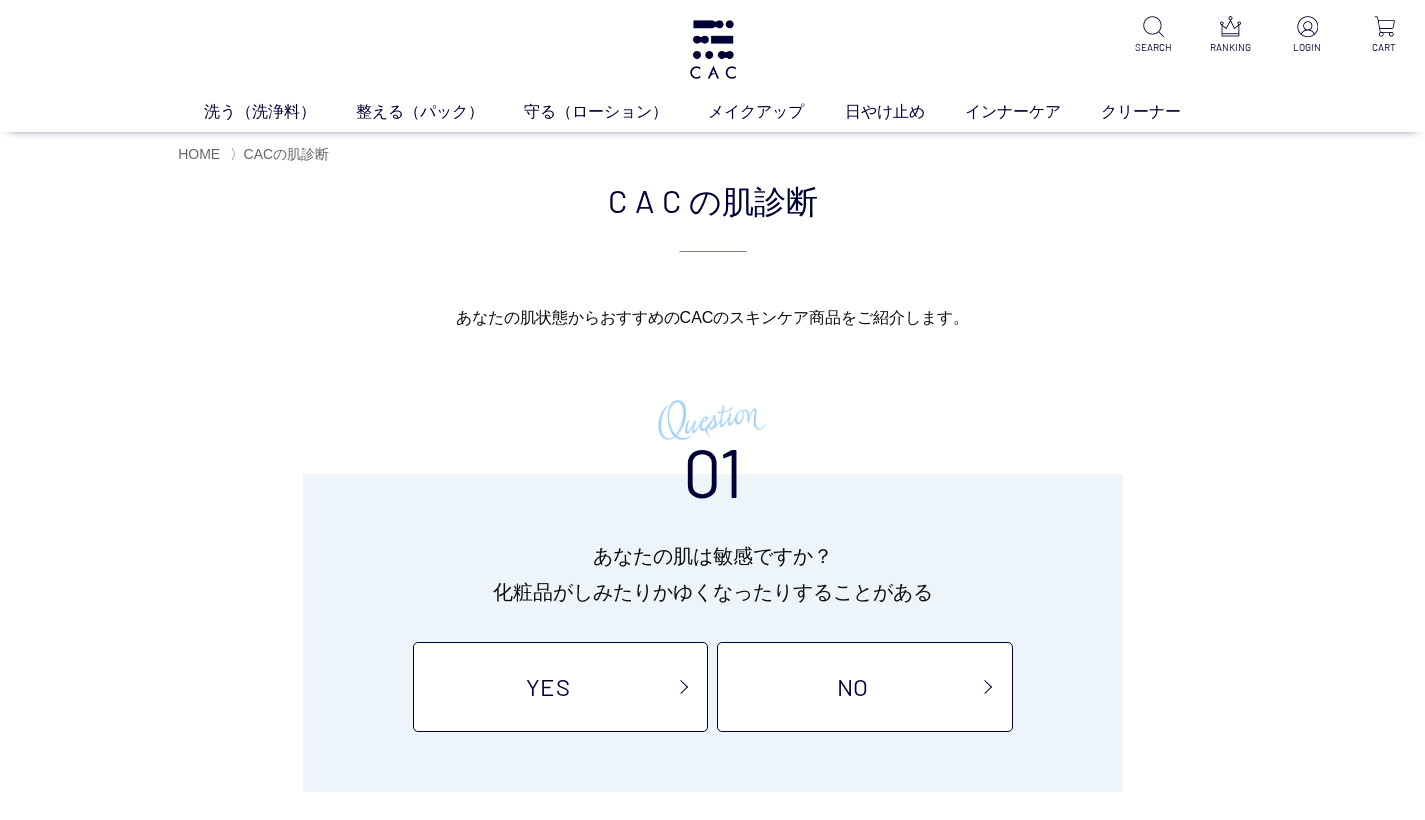 scroll, scrollTop: 0, scrollLeft: 0, axis: both 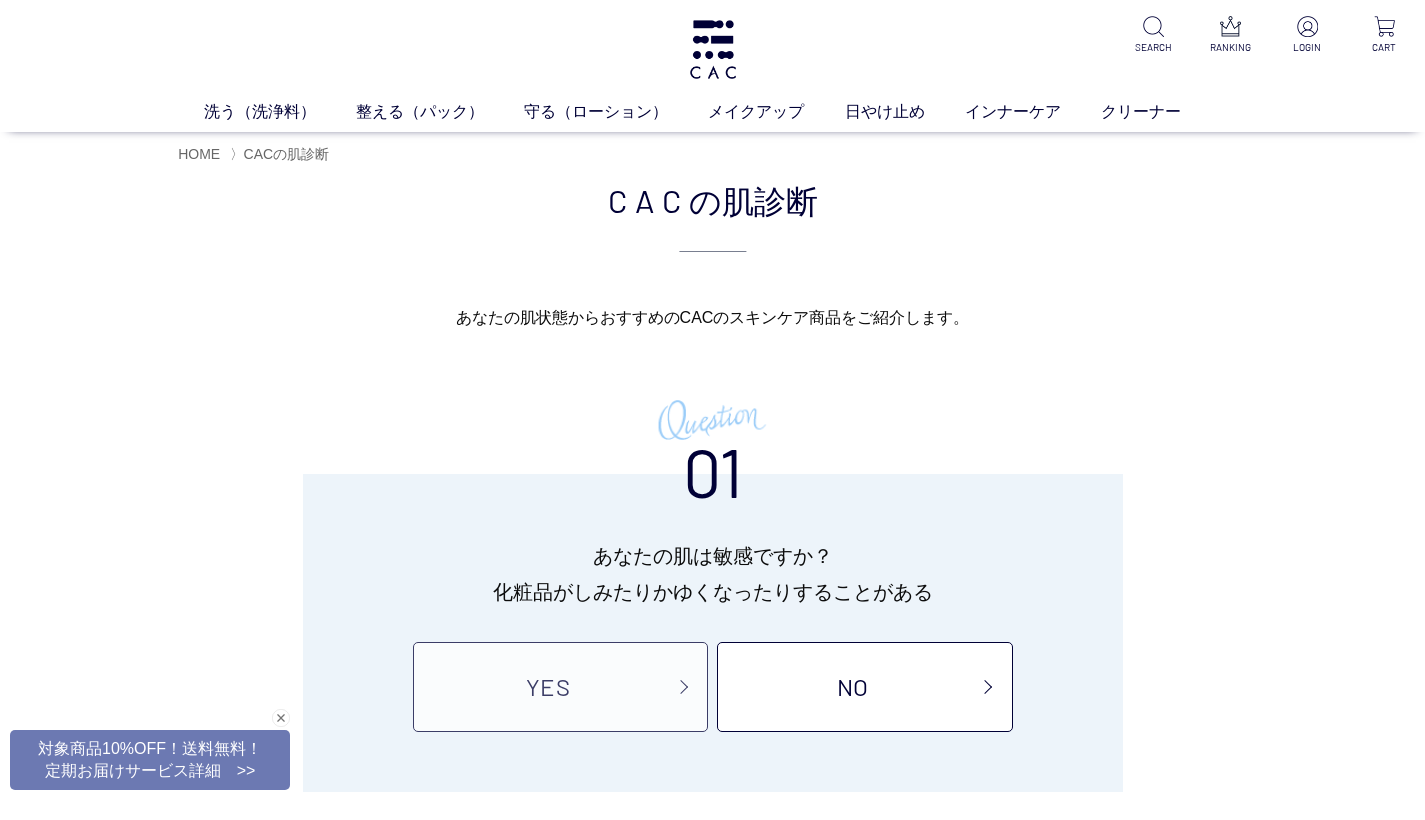 click on "YES" at bounding box center [560, 687] 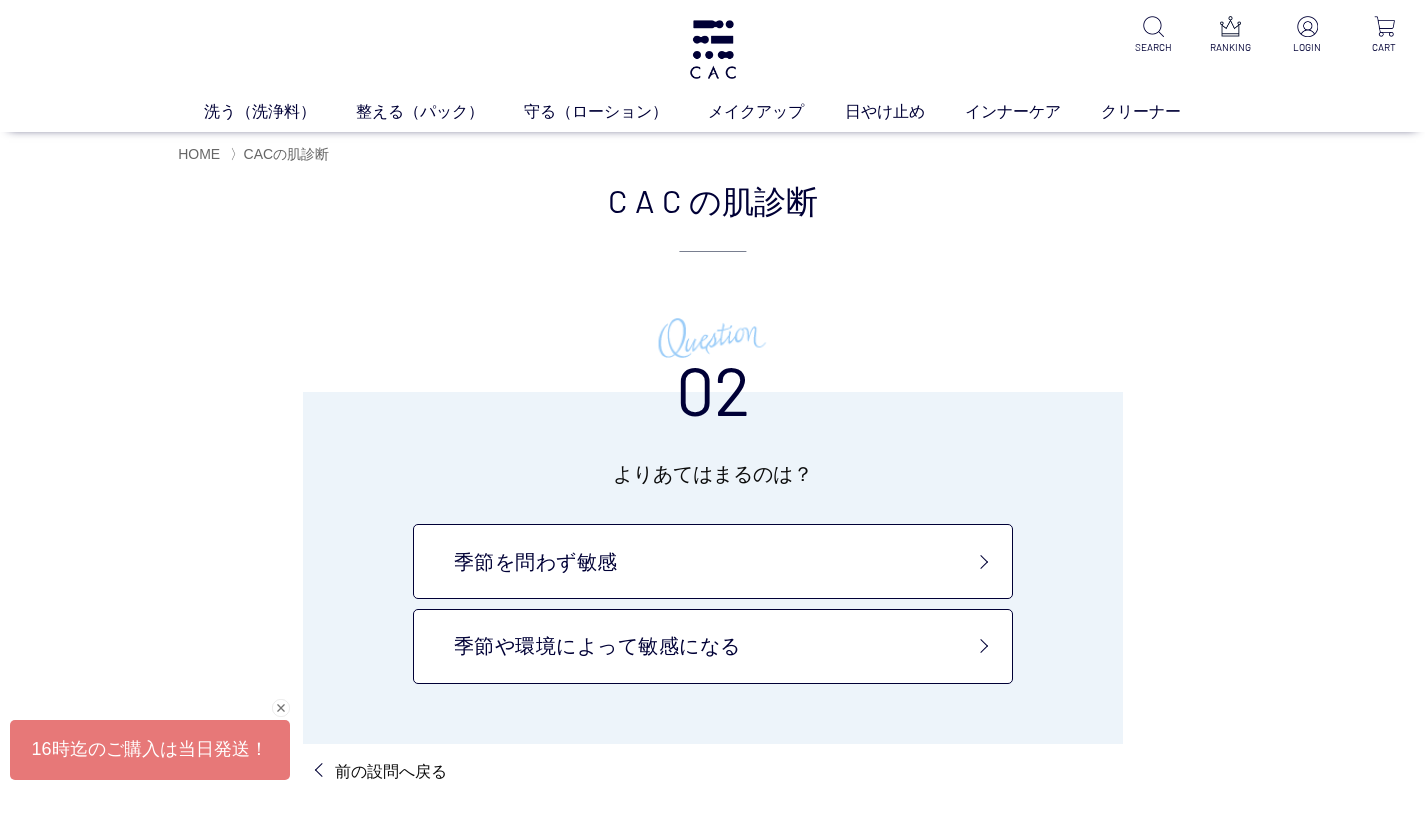 scroll, scrollTop: 31, scrollLeft: 0, axis: vertical 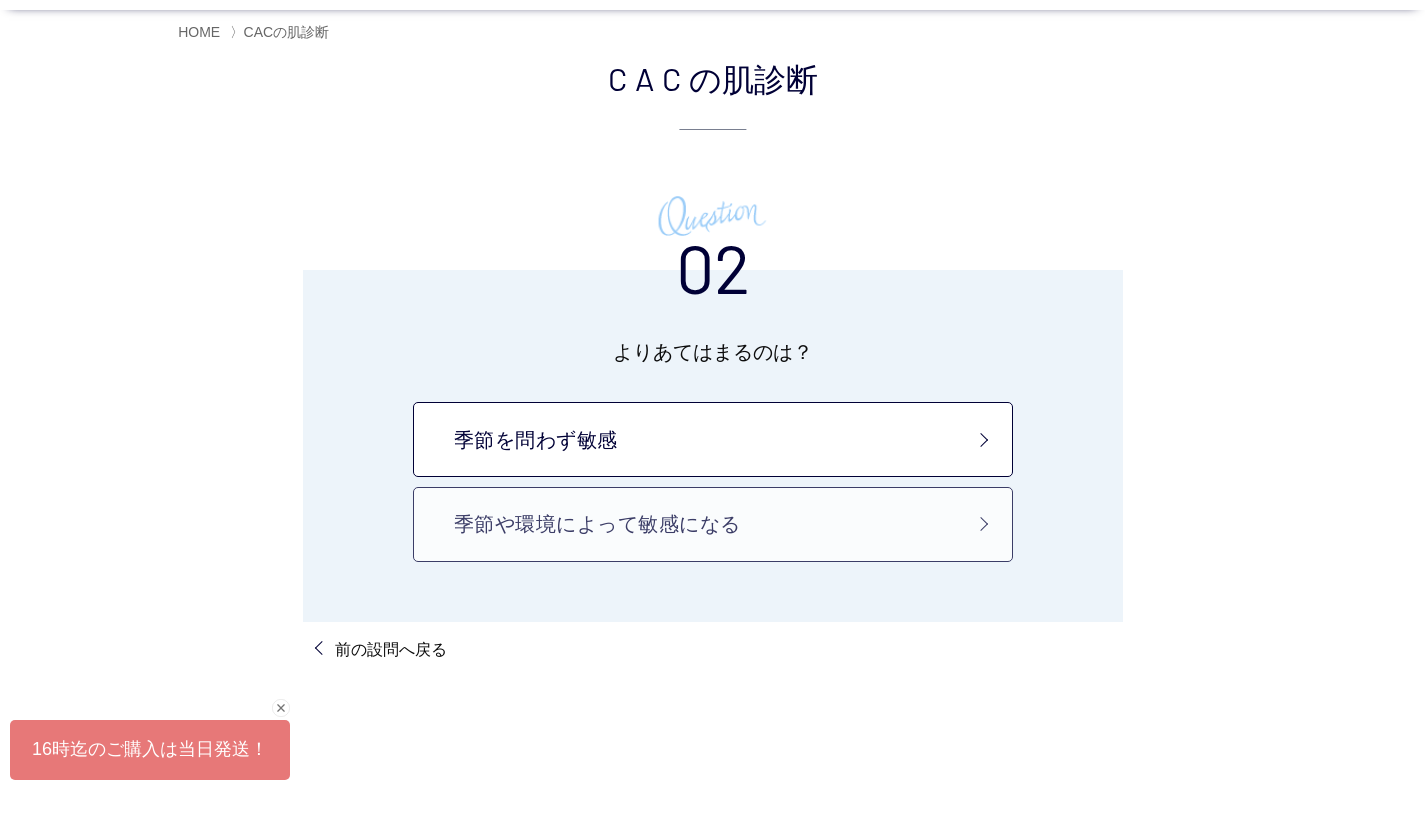 click on "季節や環境によって敏感になる" at bounding box center [713, 524] 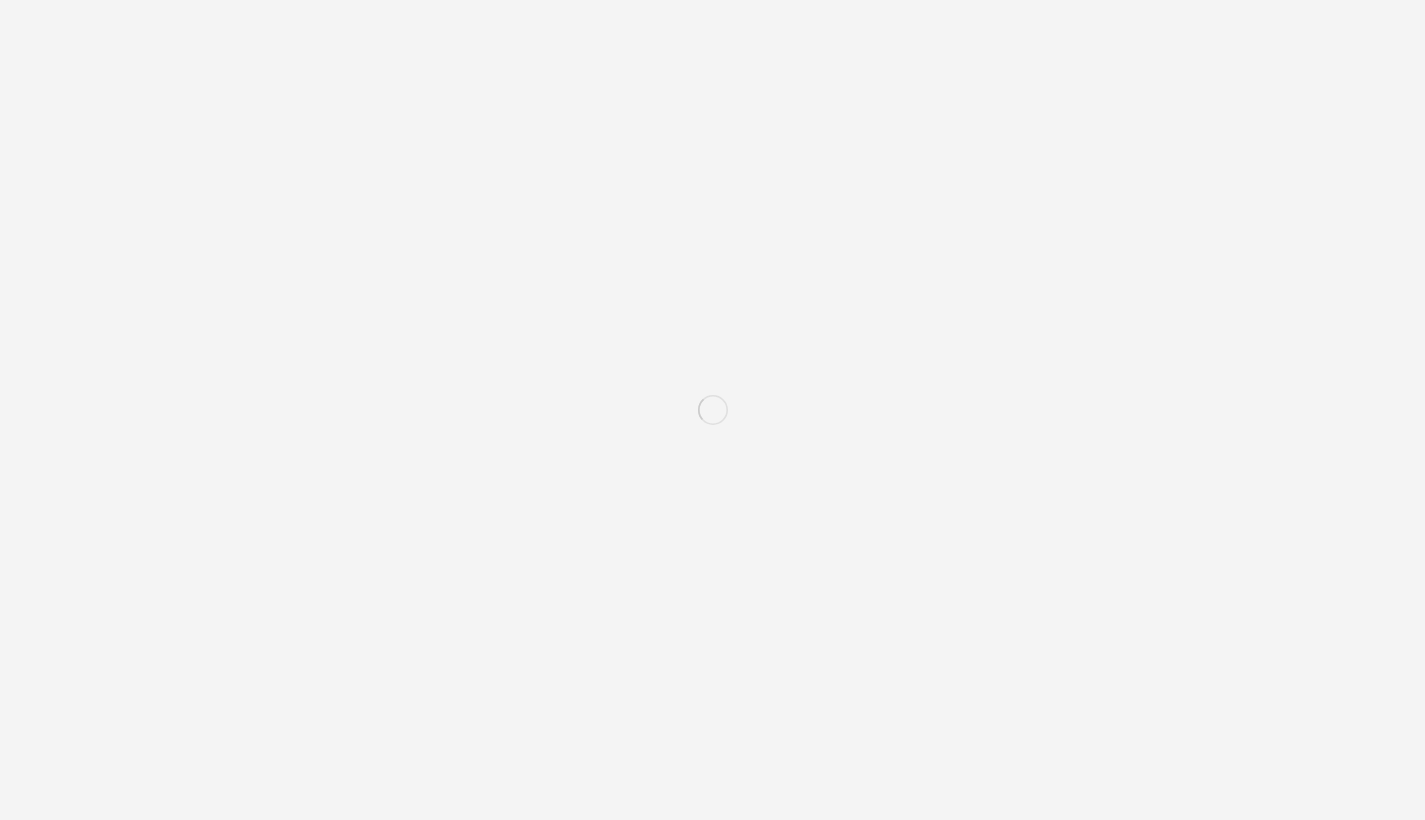 scroll, scrollTop: 0, scrollLeft: 0, axis: both 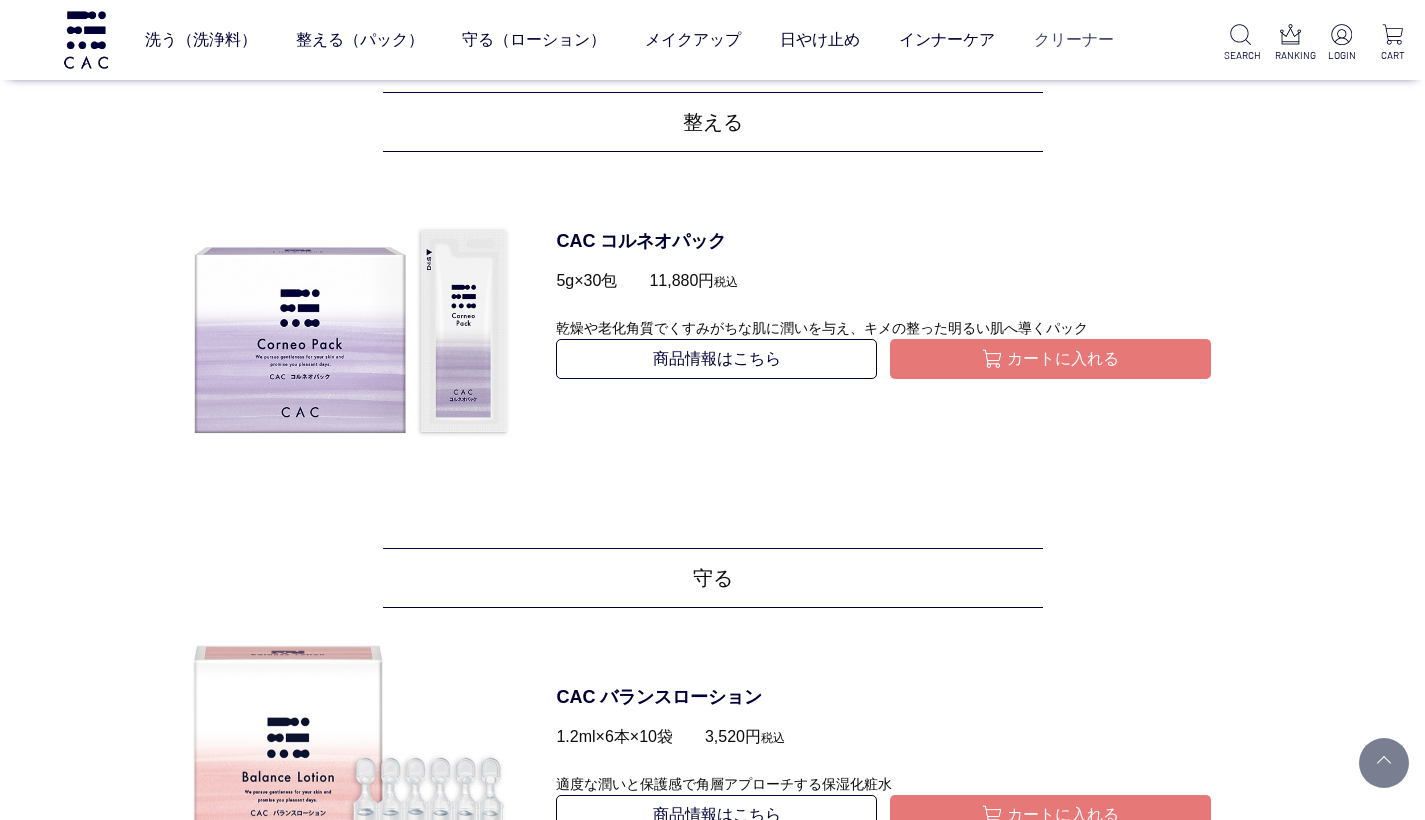 click on "クリーナー" at bounding box center [1074, 40] 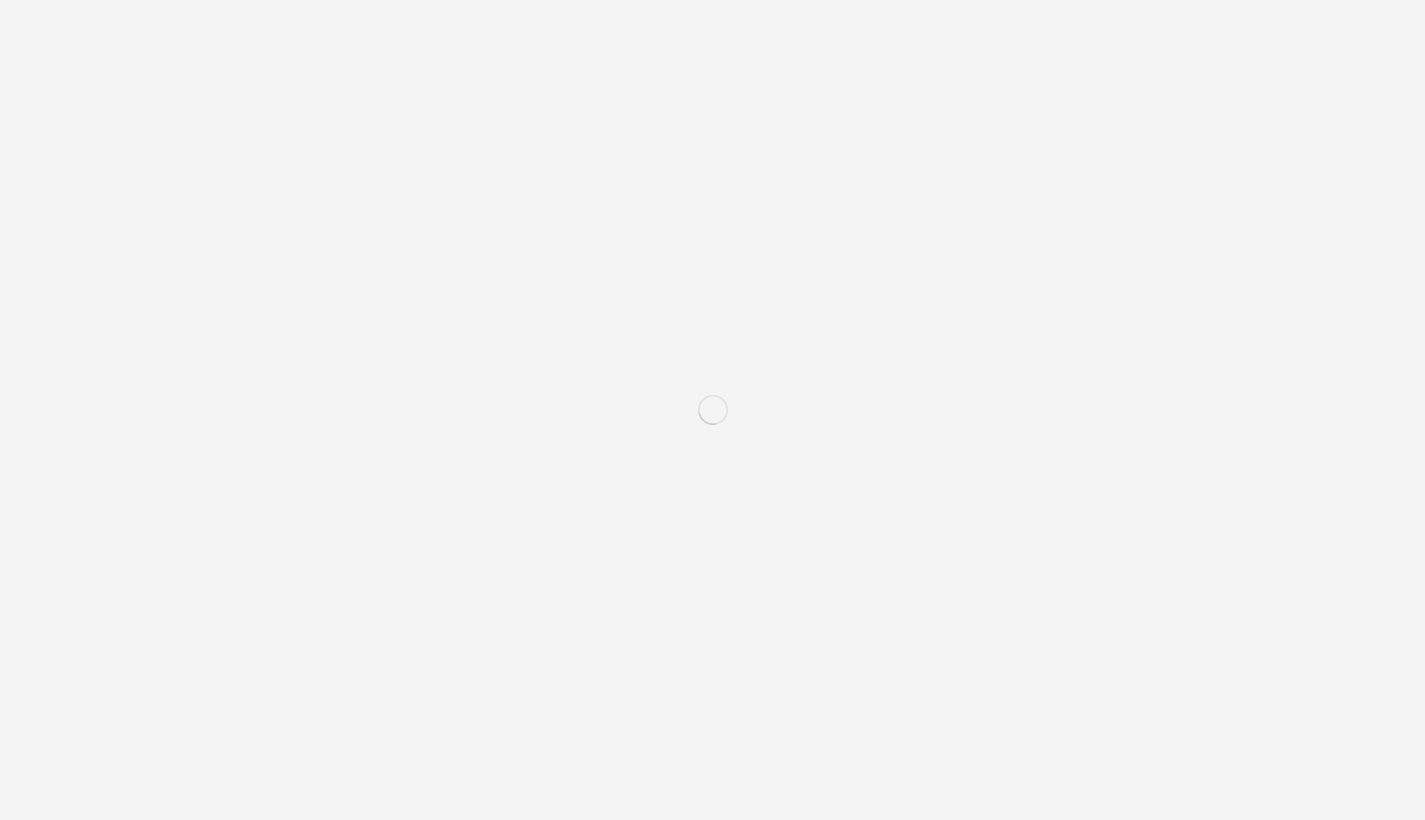 scroll, scrollTop: 0, scrollLeft: 0, axis: both 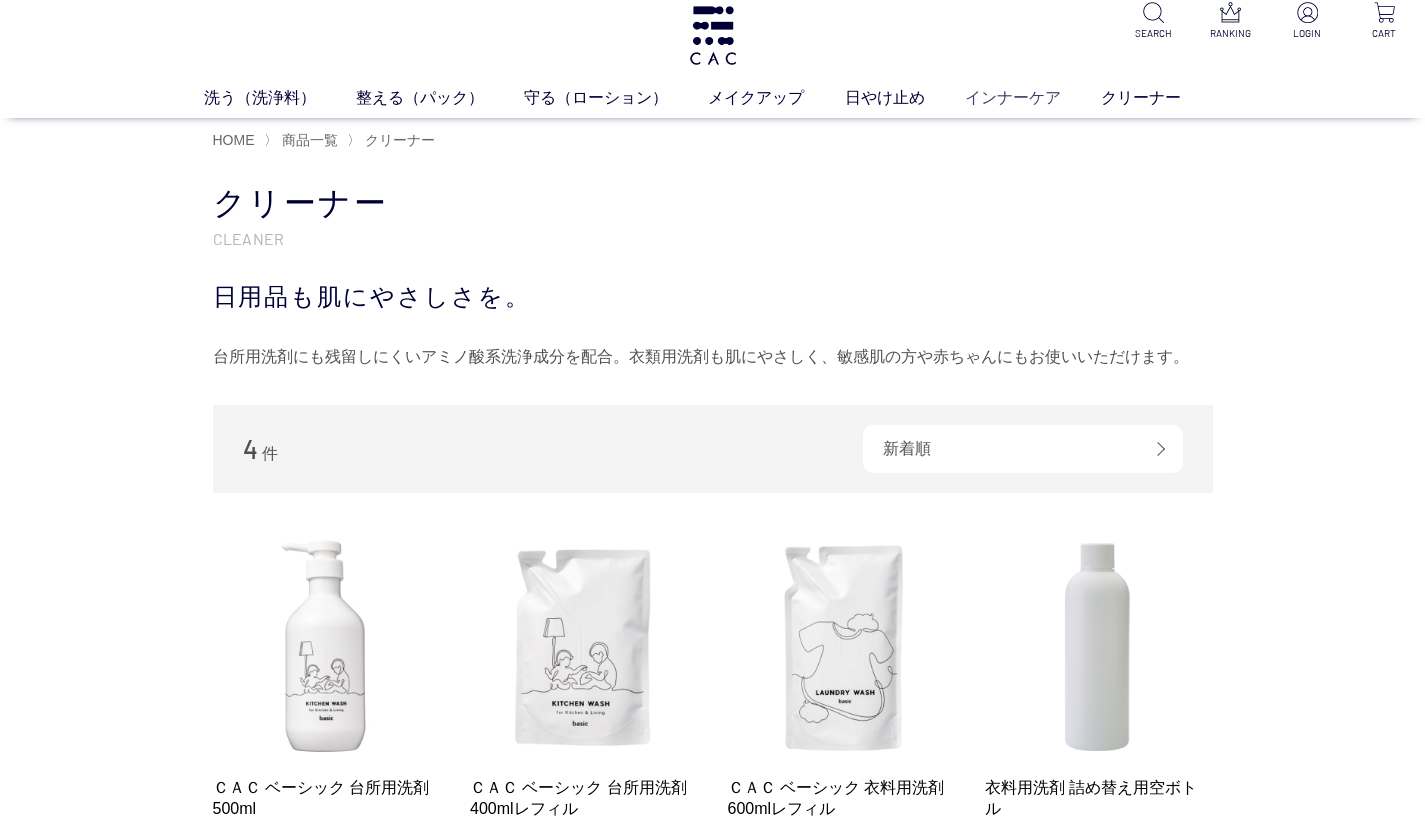 click on "インナーケア" at bounding box center [1033, 97] 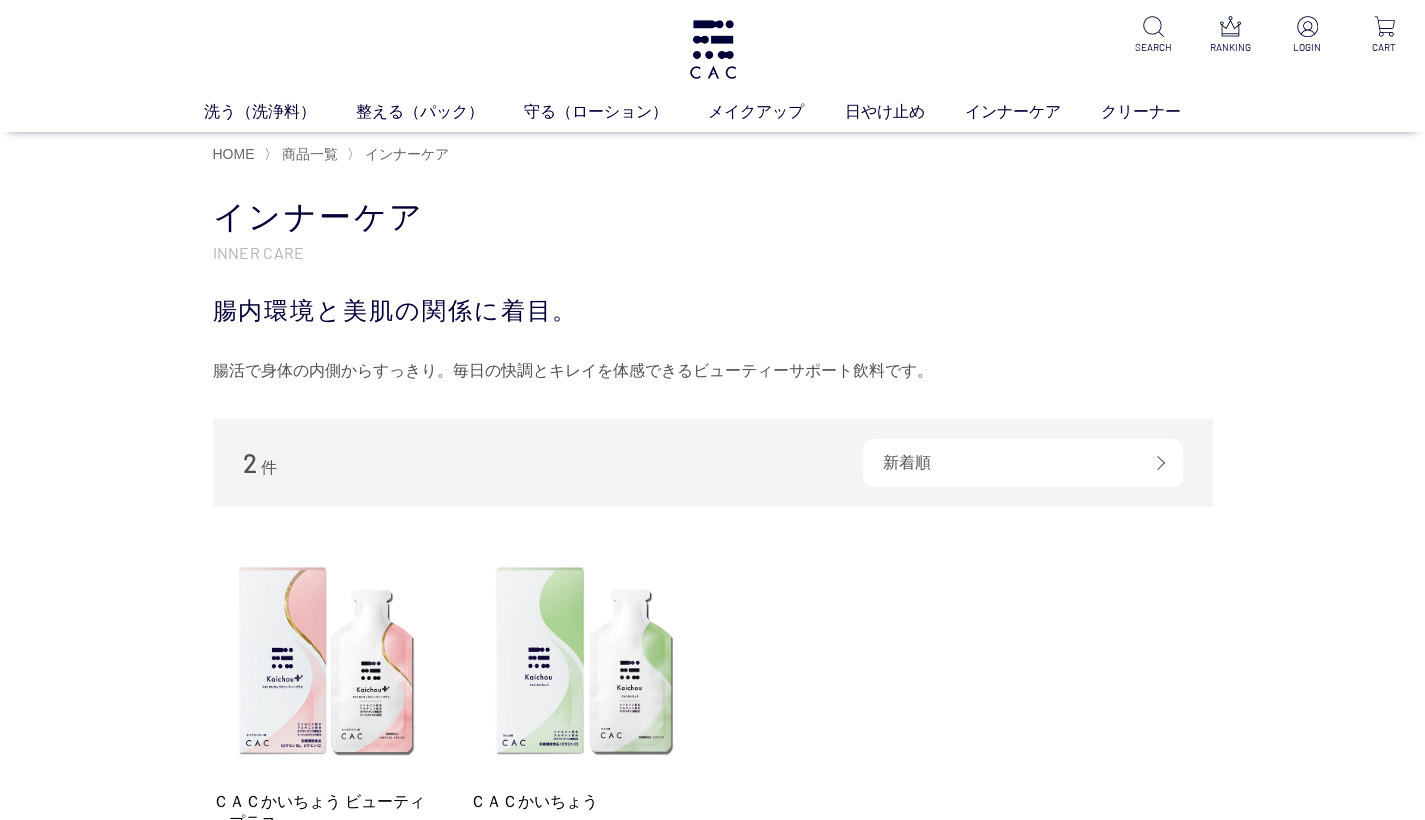 scroll, scrollTop: 0, scrollLeft: 0, axis: both 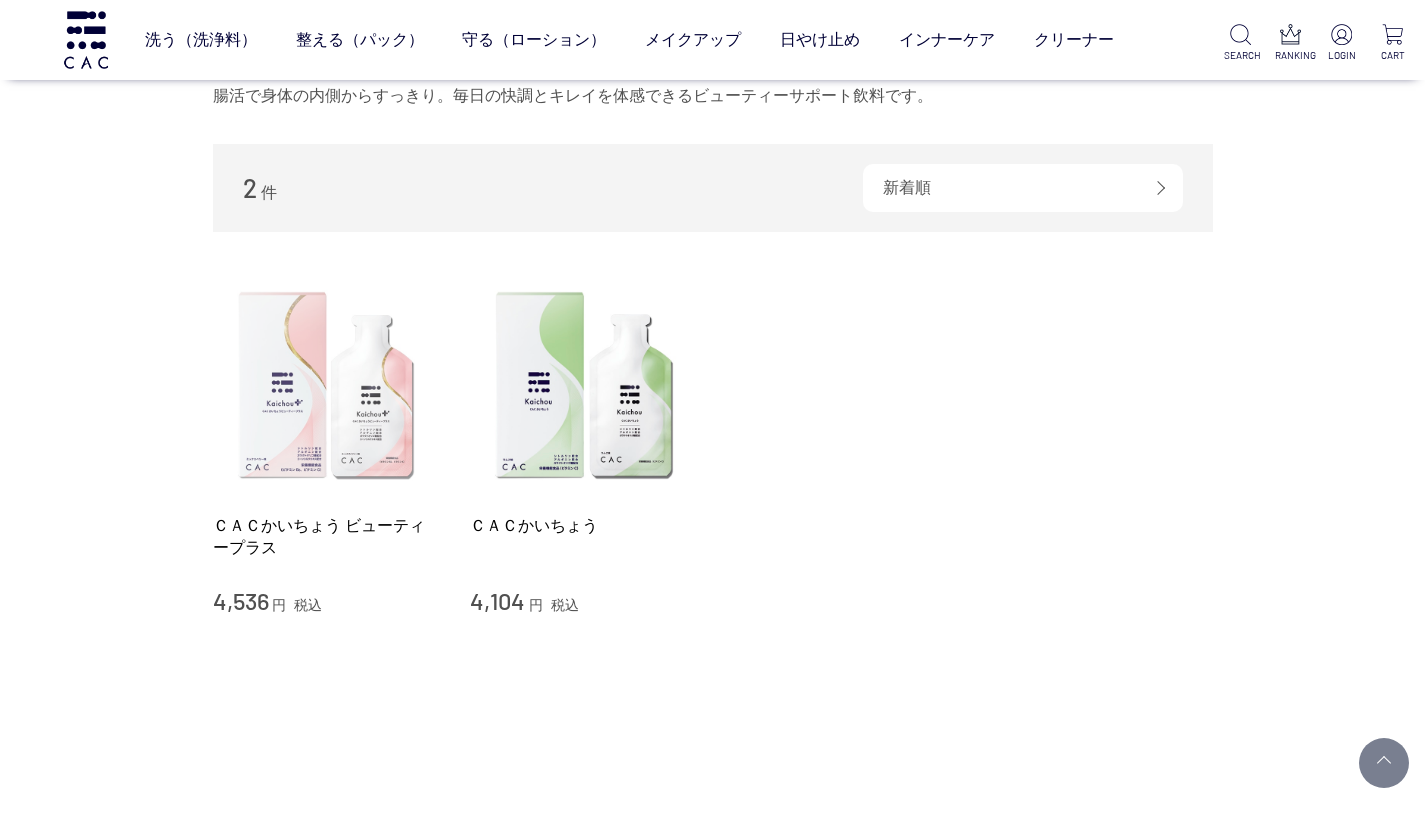 click at bounding box center (327, 386) 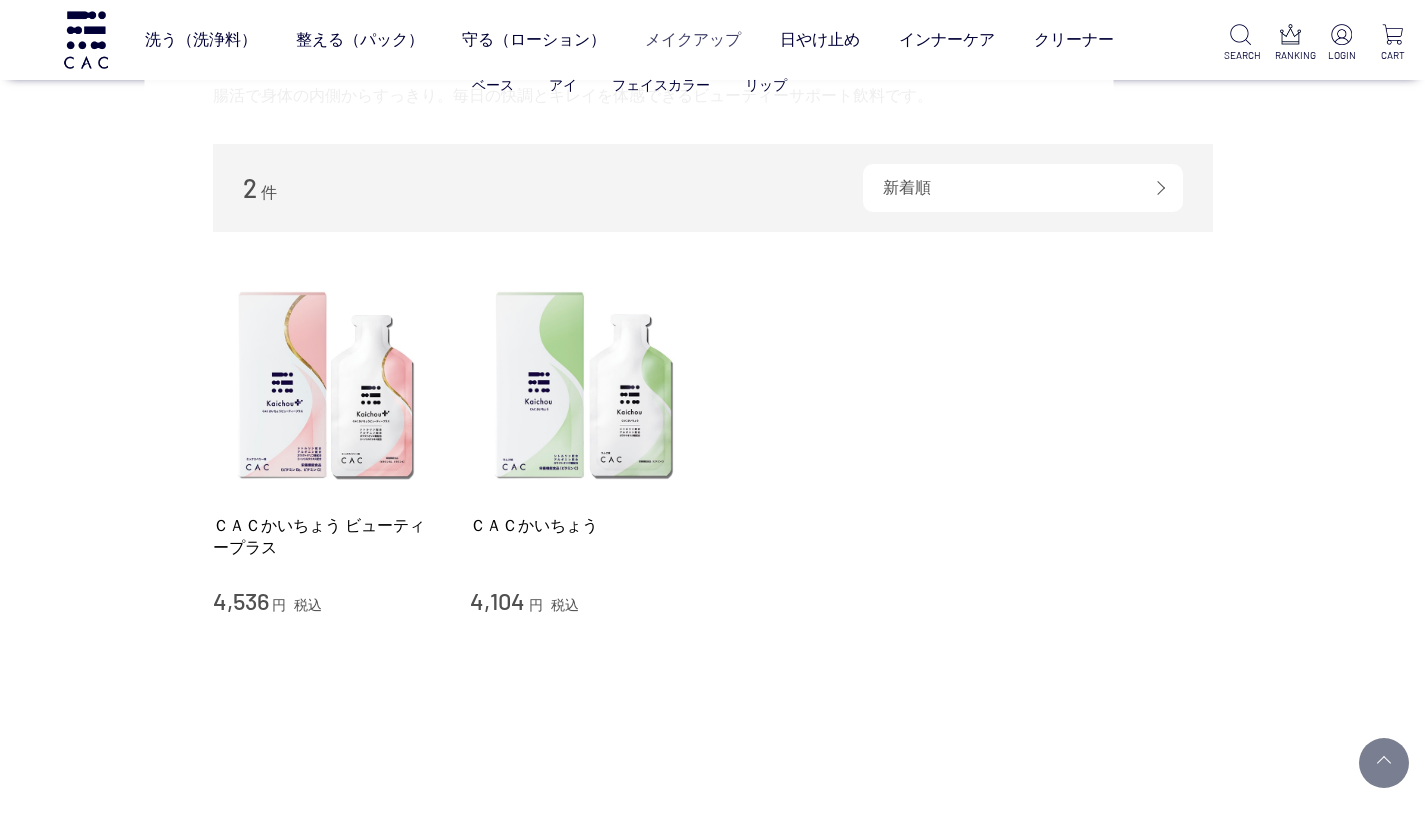 click on "メイクアップ" at bounding box center [693, 40] 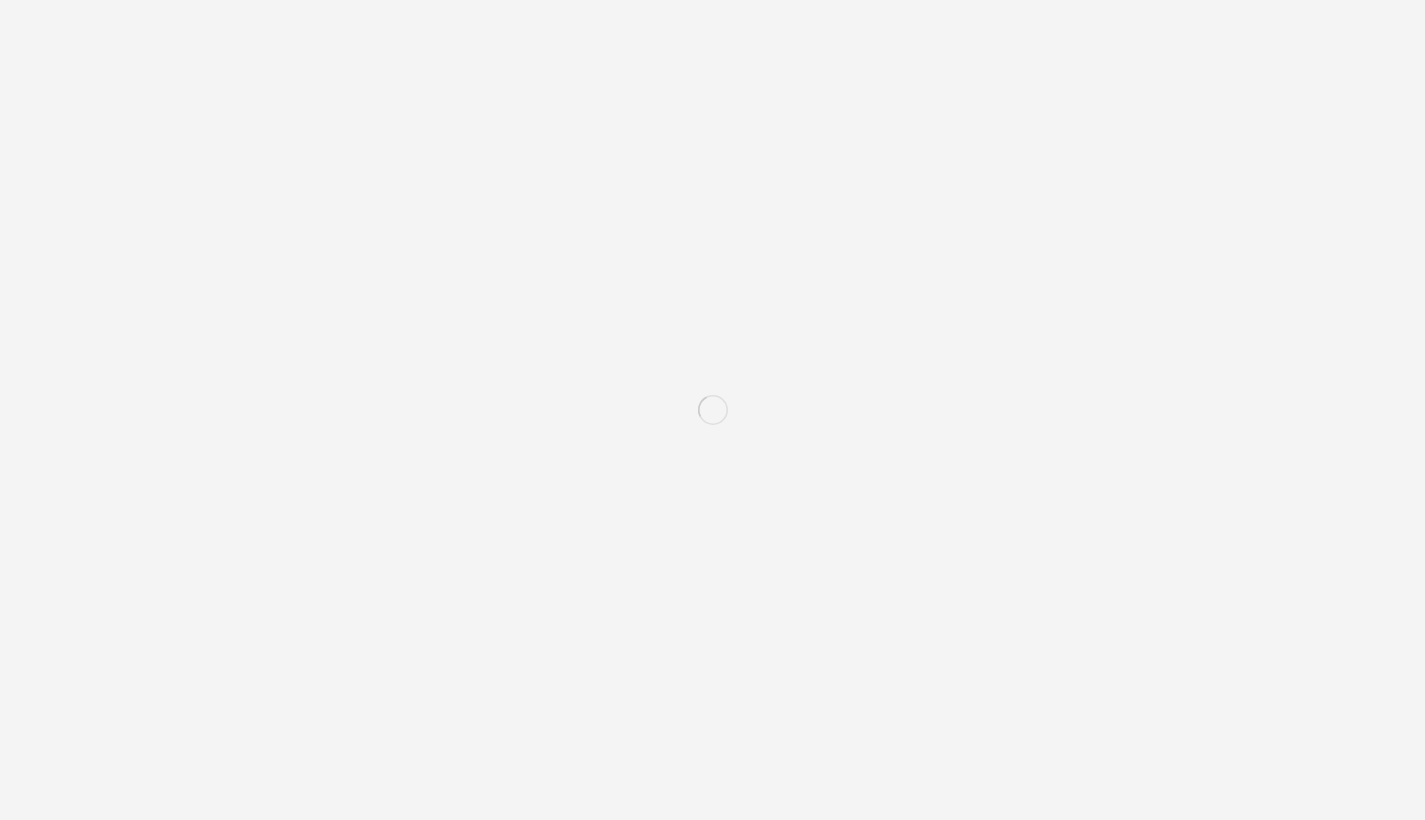 scroll, scrollTop: 0, scrollLeft: 0, axis: both 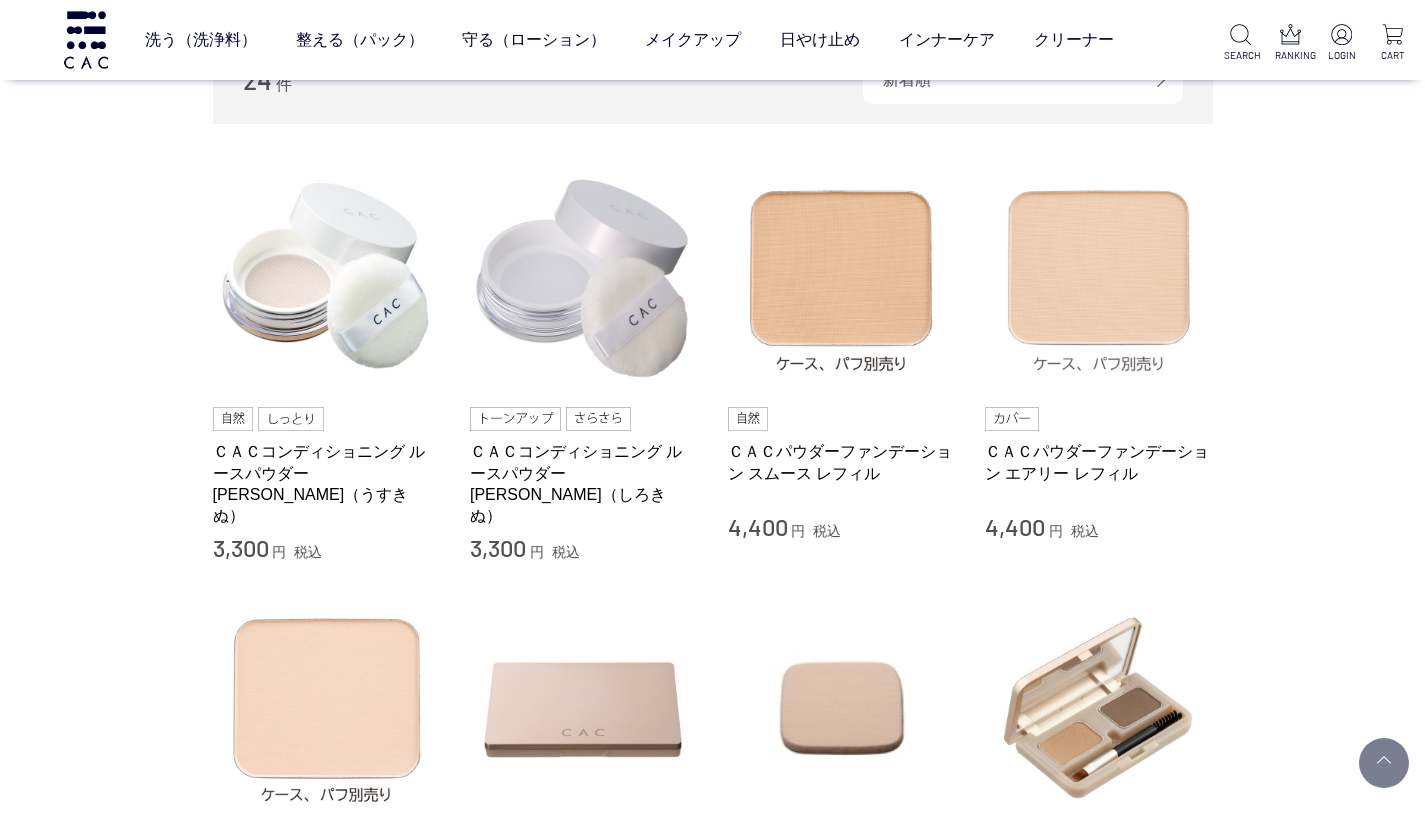 click at bounding box center [1099, 278] 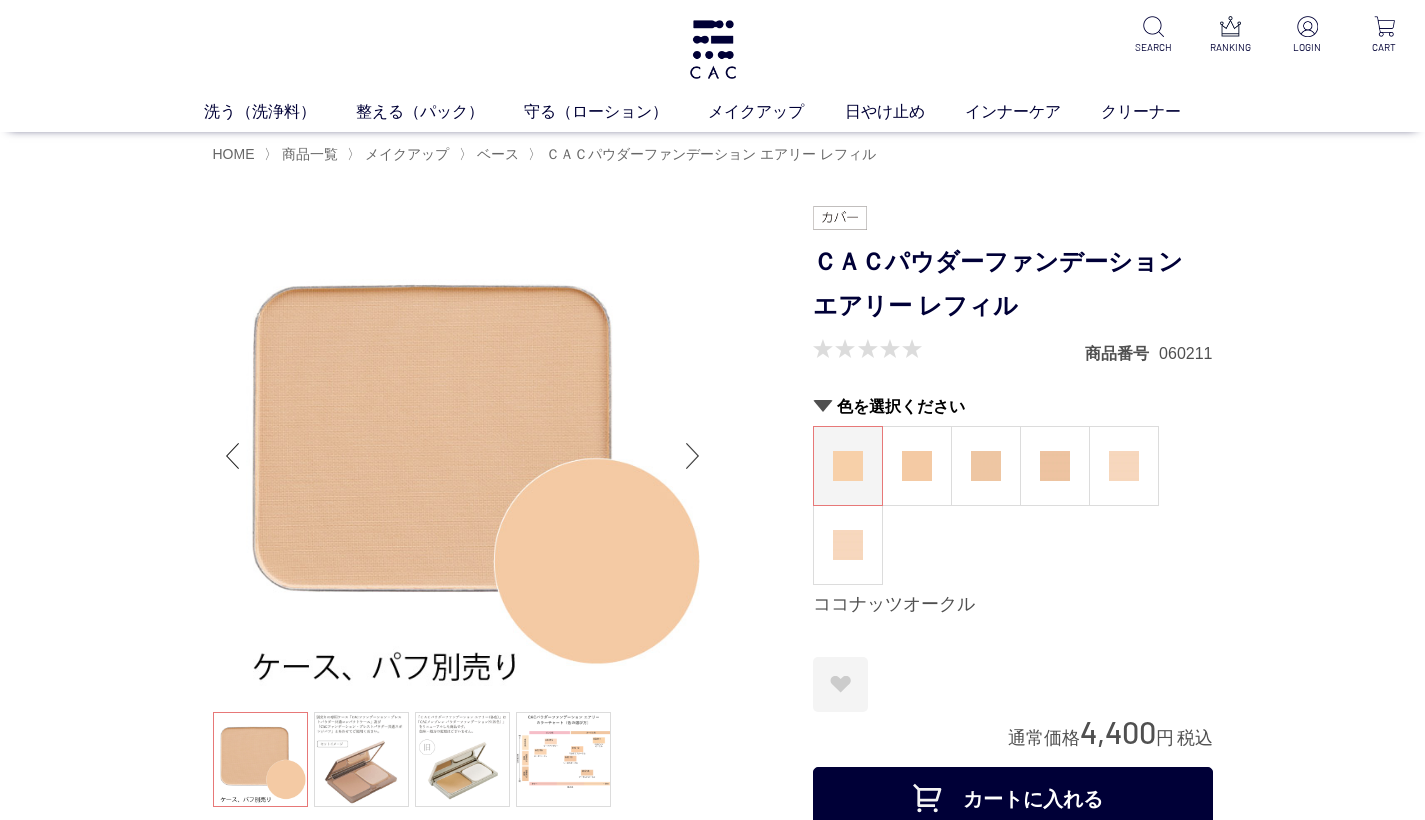 scroll, scrollTop: 0, scrollLeft: 0, axis: both 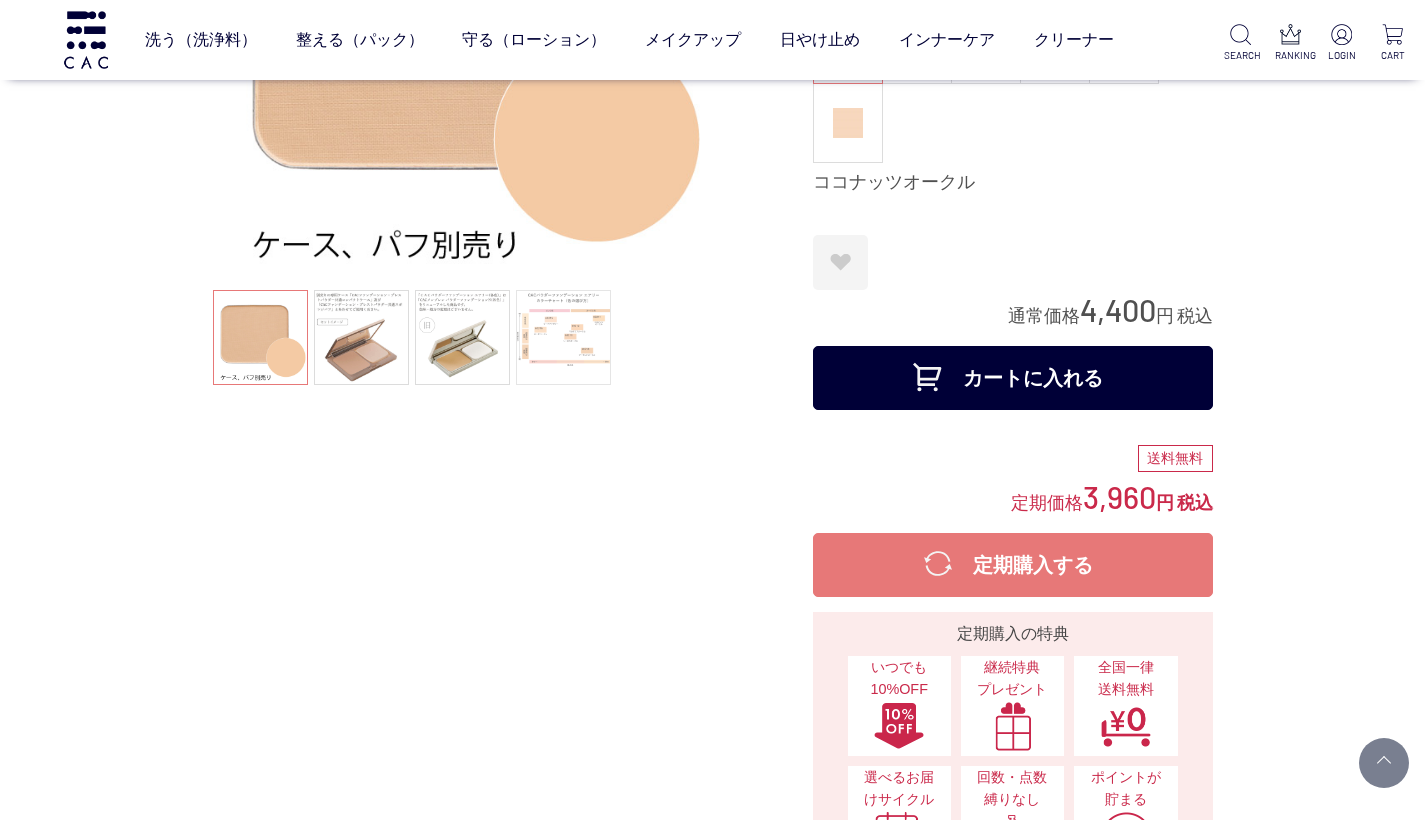 click at bounding box center (563, 337) 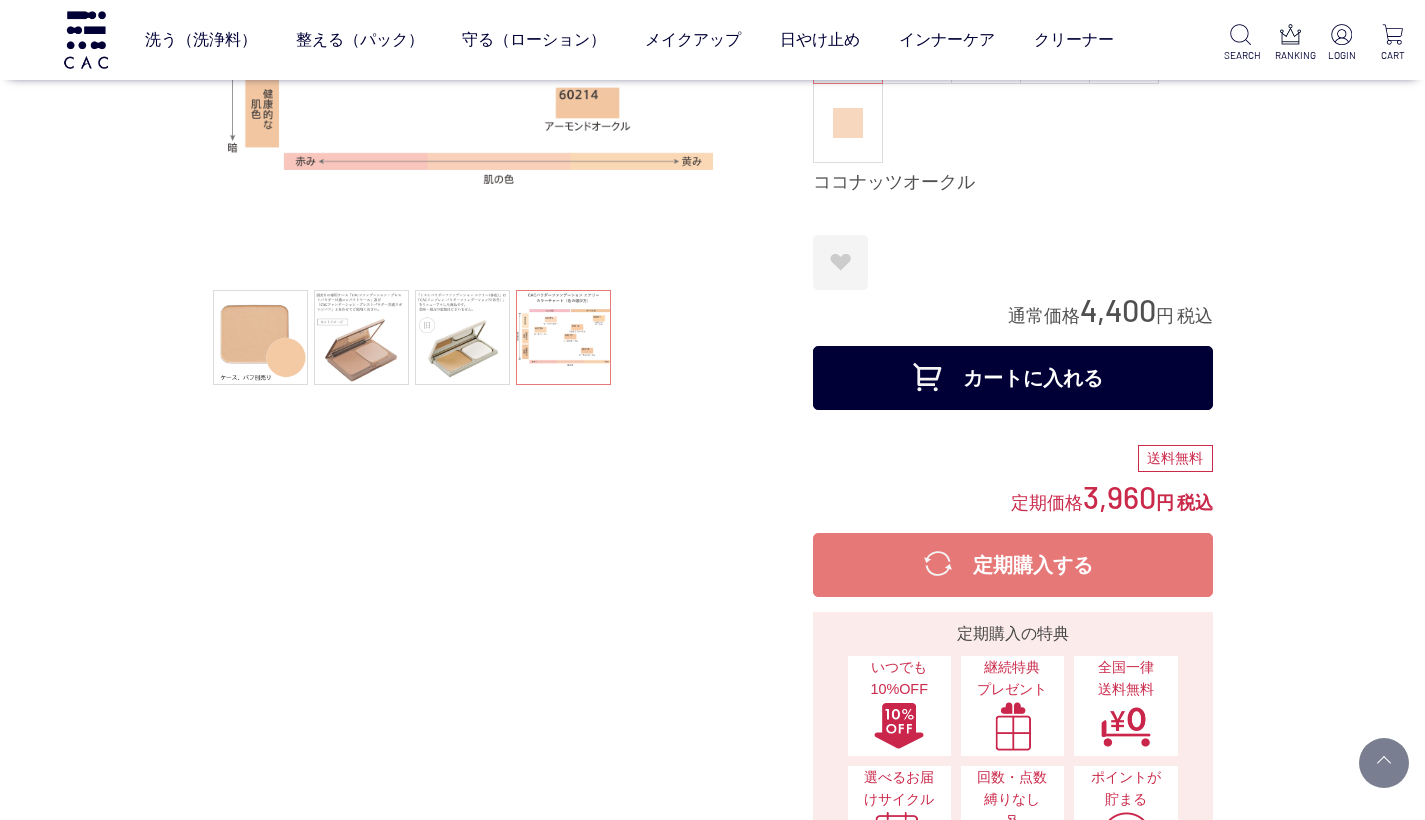 scroll, scrollTop: 0, scrollLeft: 0, axis: both 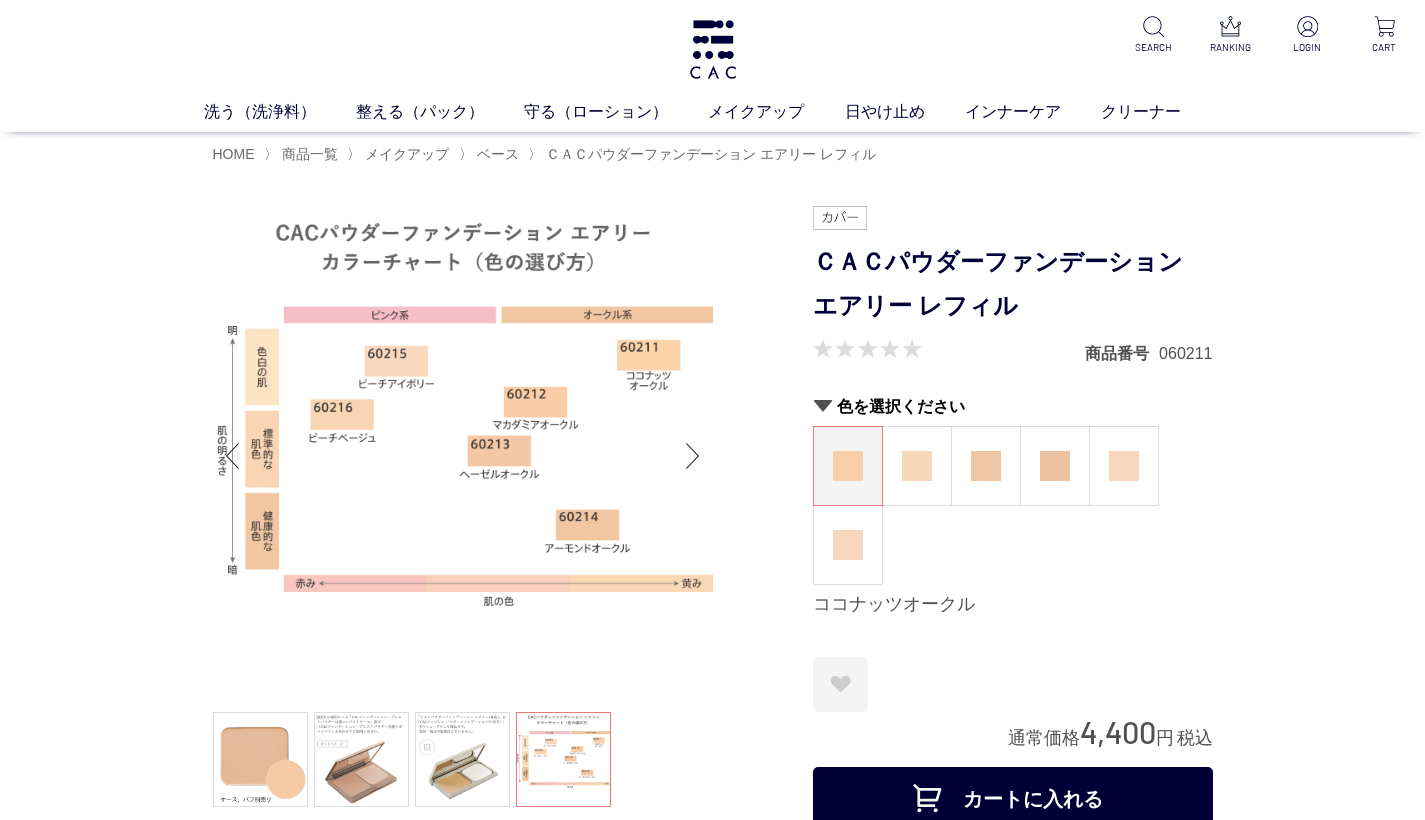 click at bounding box center [917, 466] 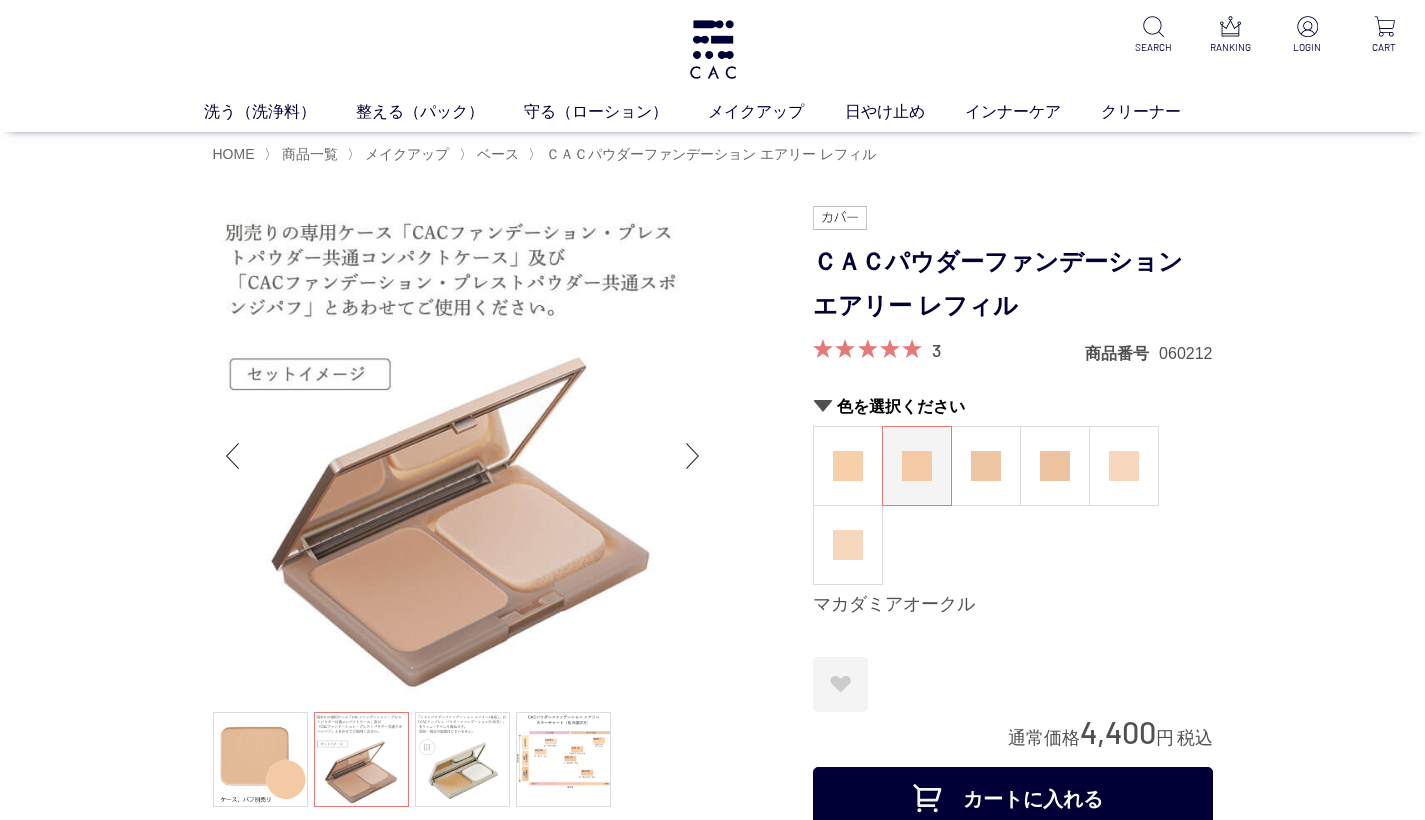 scroll, scrollTop: 0, scrollLeft: 0, axis: both 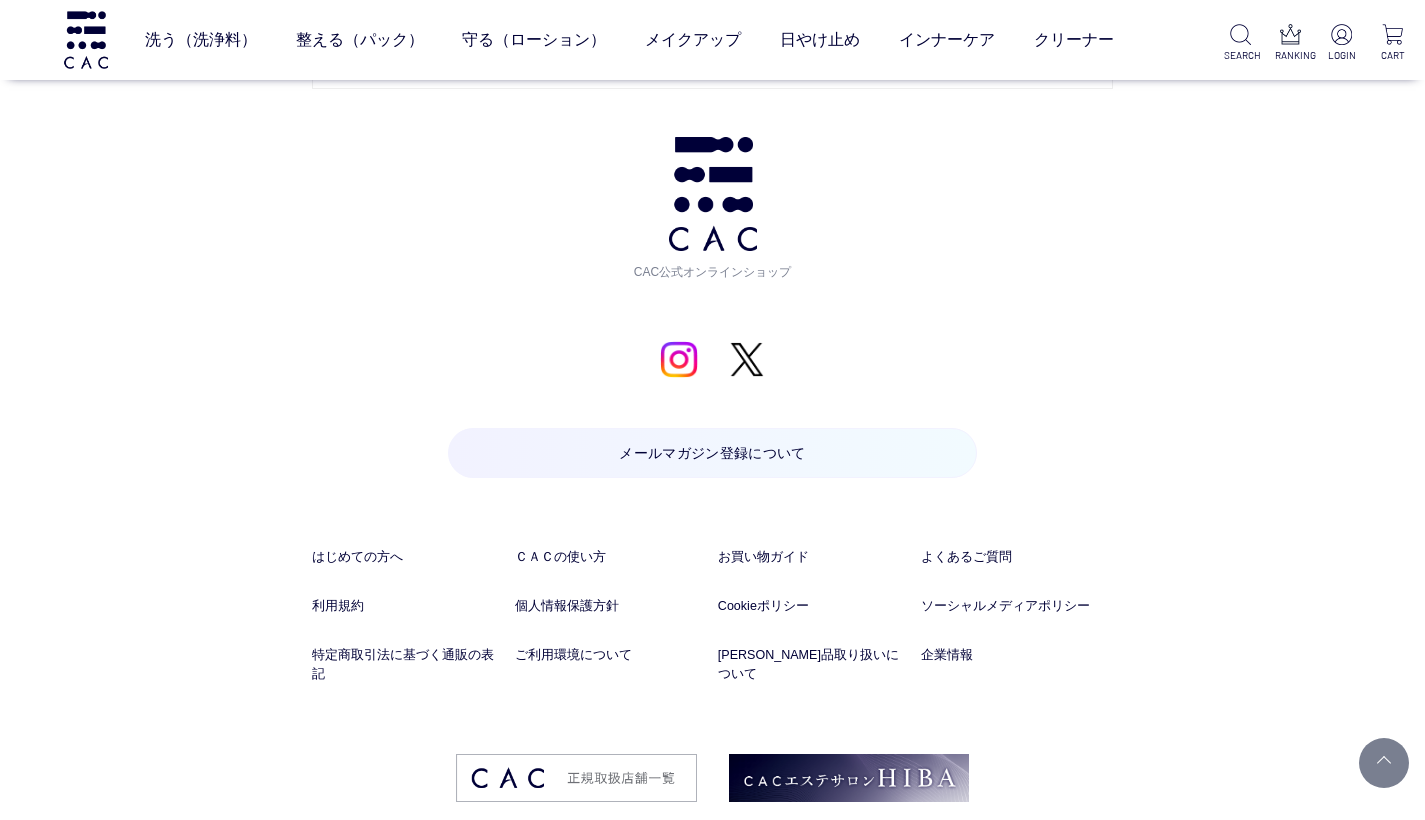 click at bounding box center [712, 385] 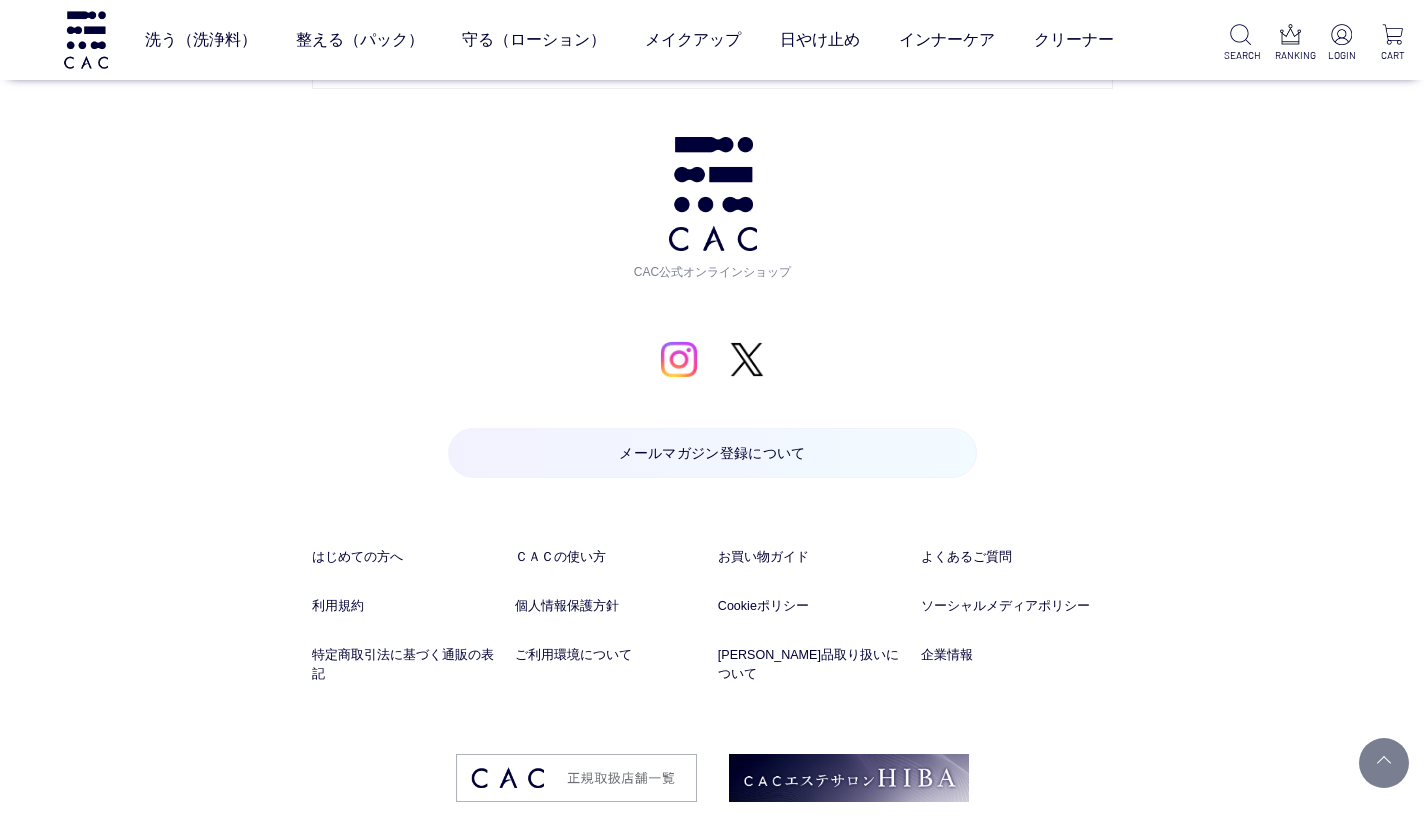 click at bounding box center [679, 360] 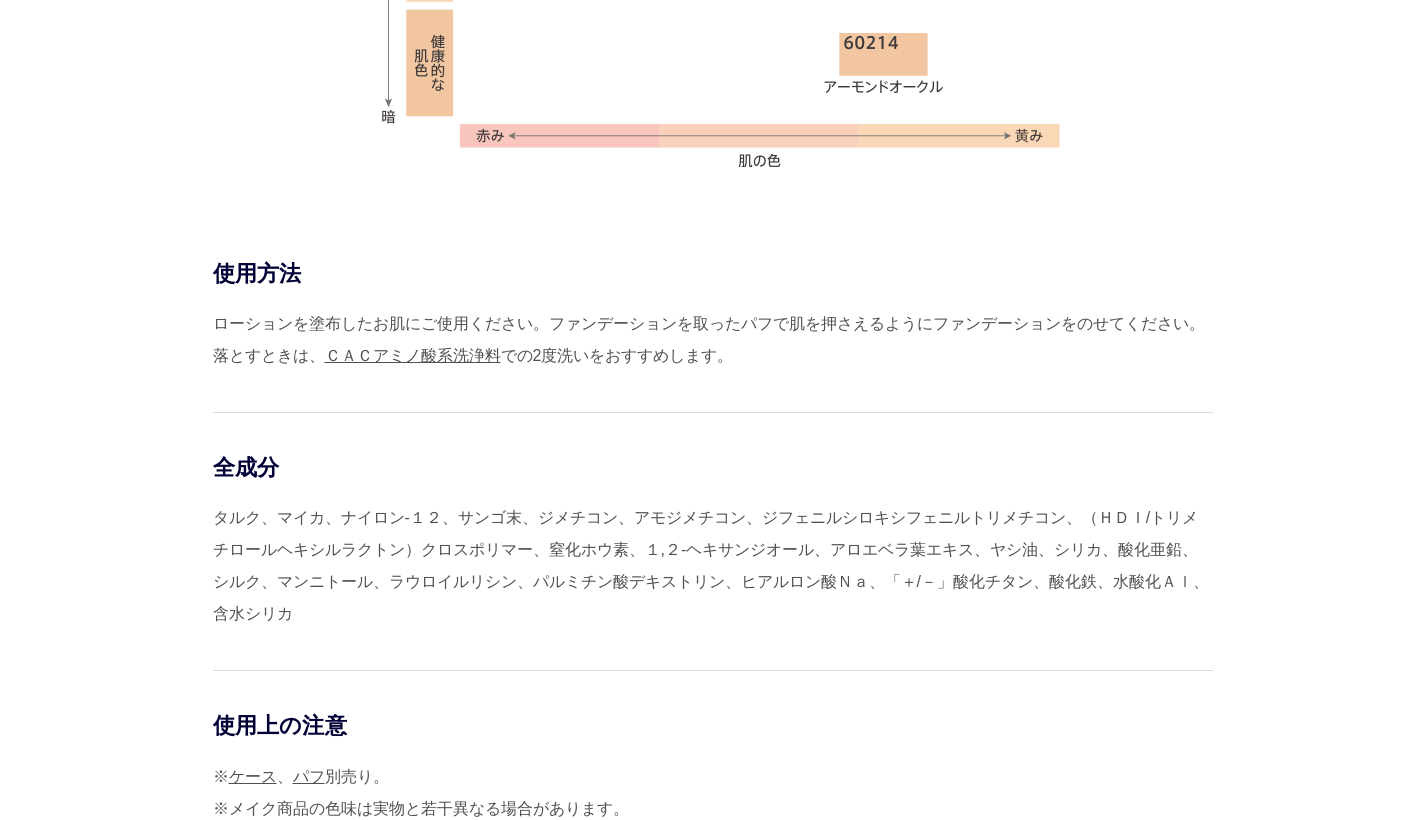 scroll, scrollTop: 0, scrollLeft: 0, axis: both 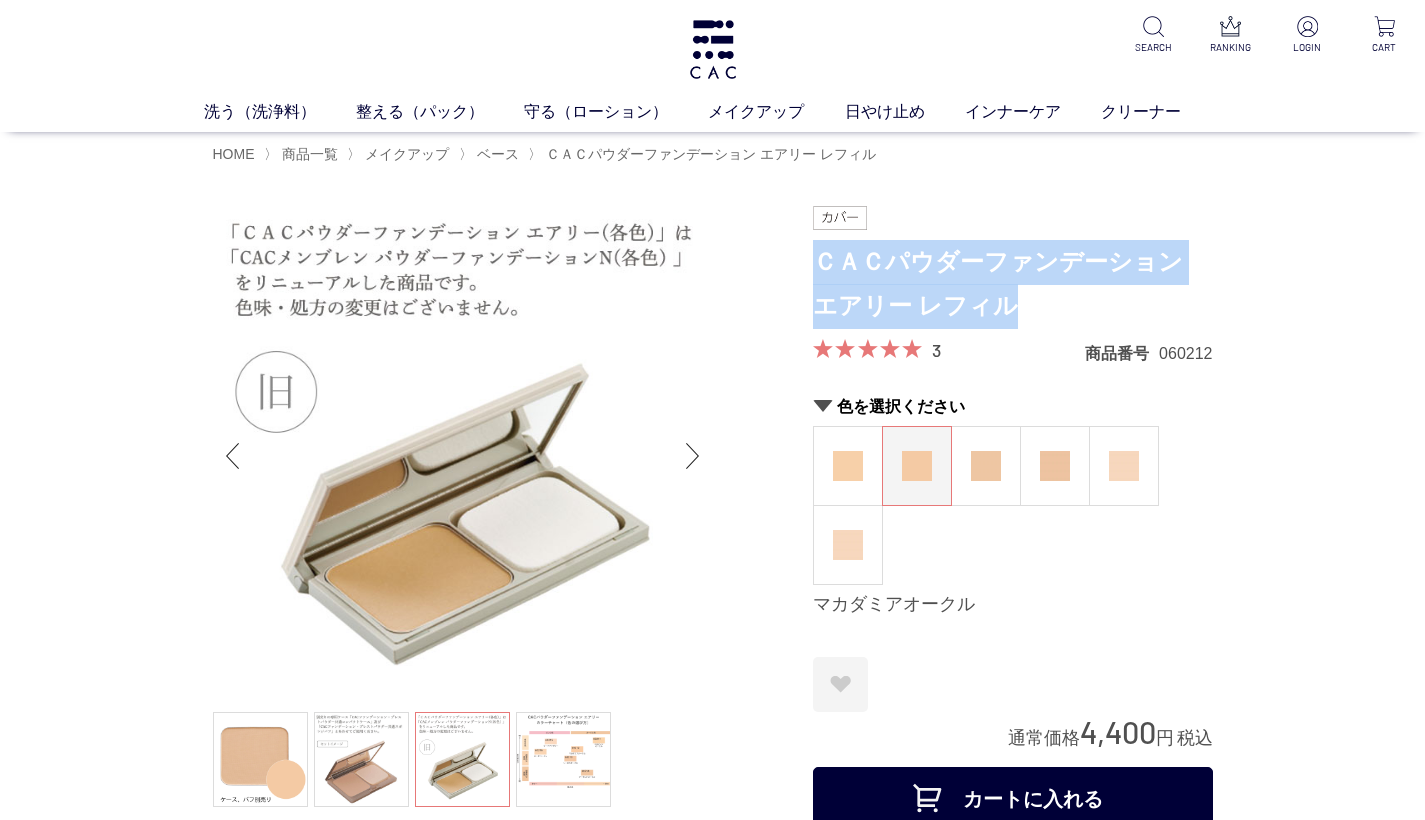 drag, startPoint x: 815, startPoint y: 251, endPoint x: 987, endPoint y: 276, distance: 173.80736 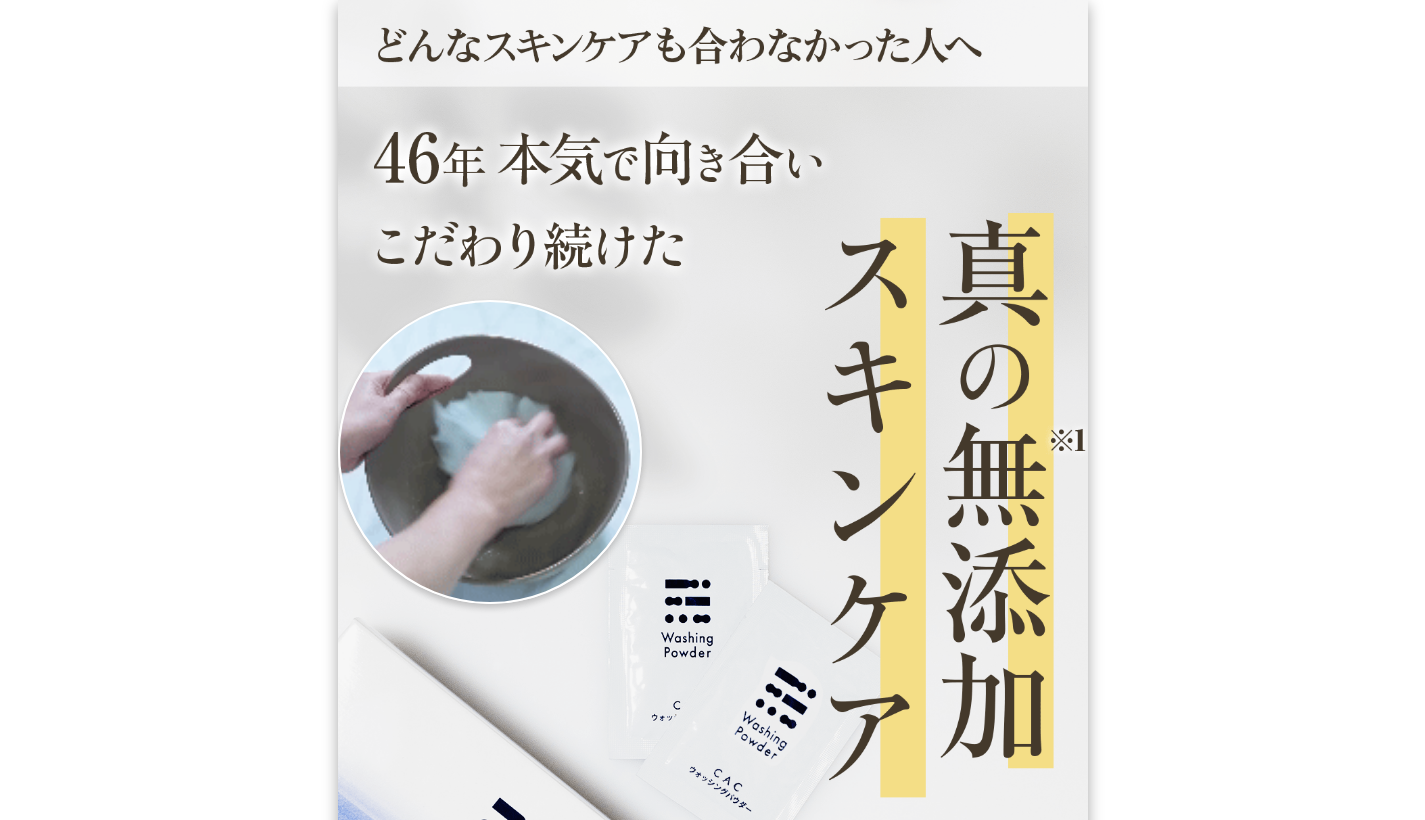 scroll, scrollTop: 0, scrollLeft: 0, axis: both 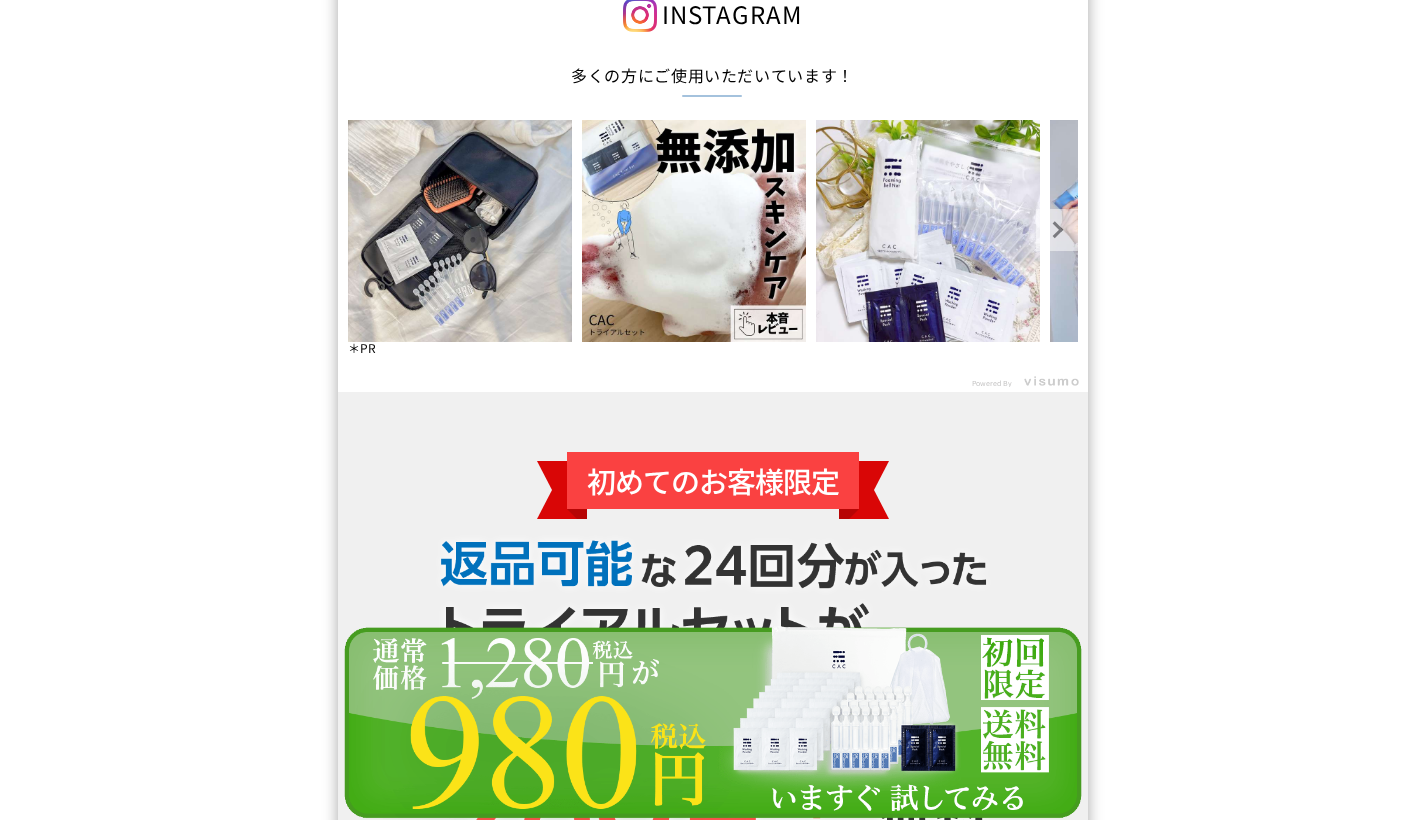 click on "Next" at bounding box center (1057, 230) 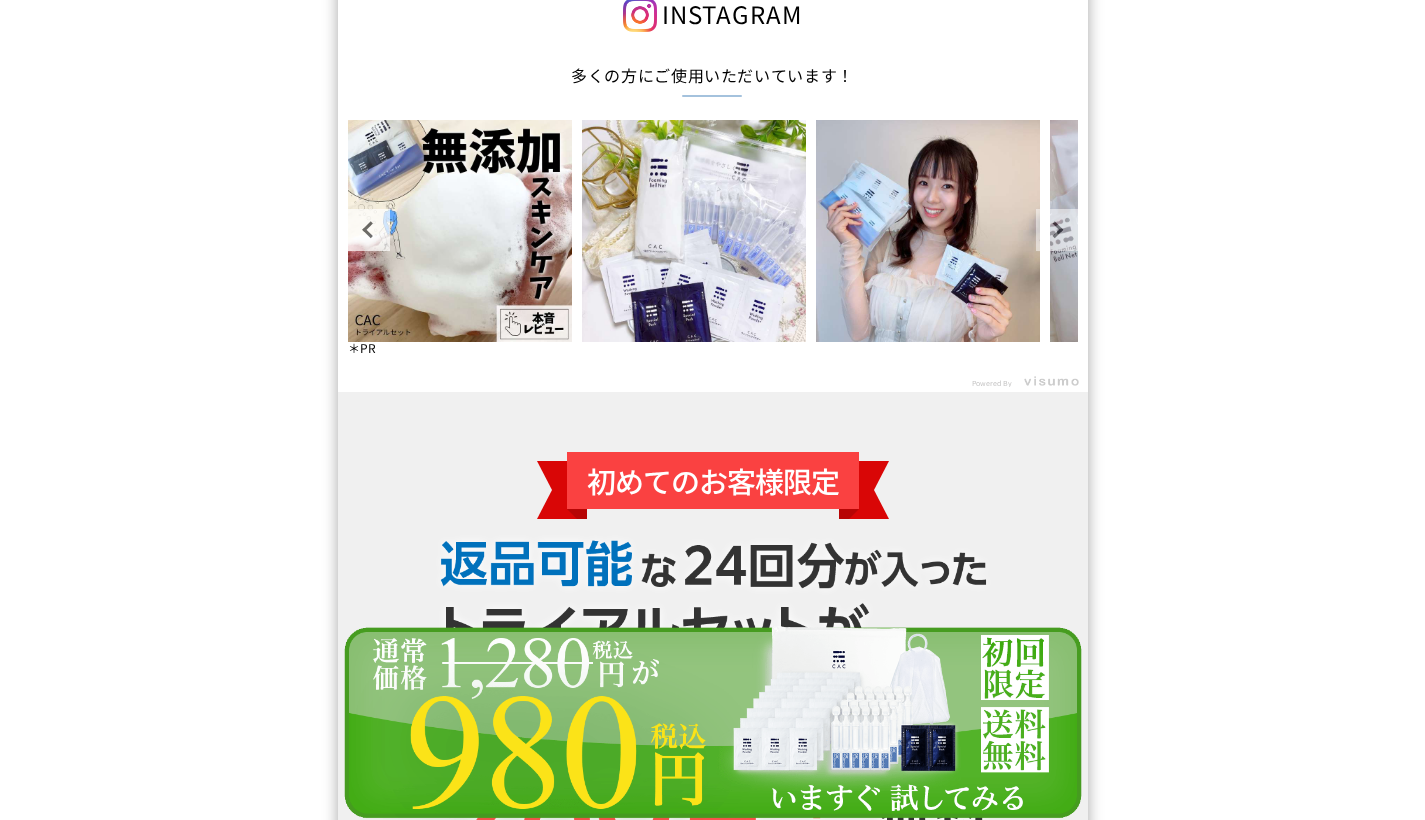 click on "Next" at bounding box center (1057, 230) 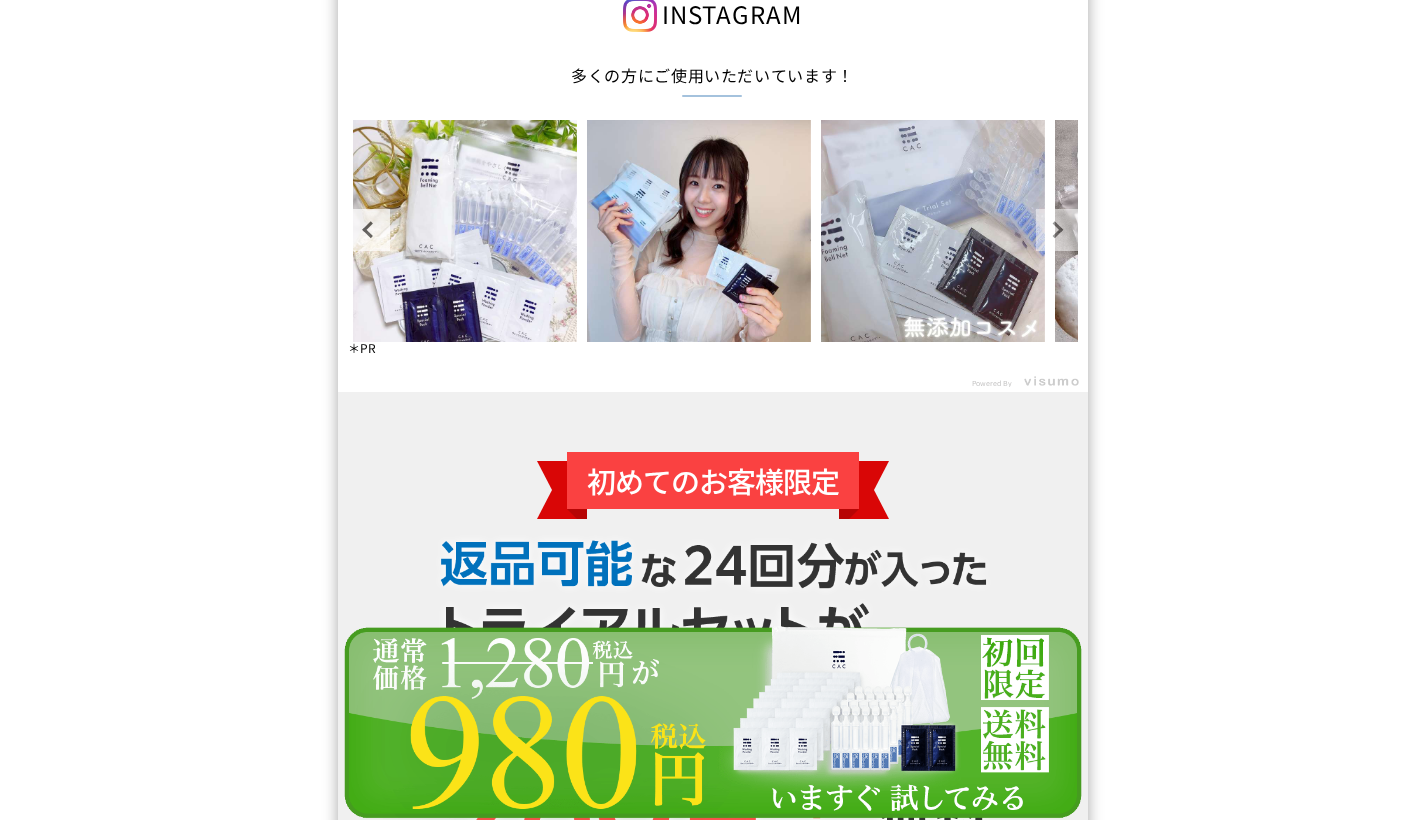click on "Next" at bounding box center (1057, 230) 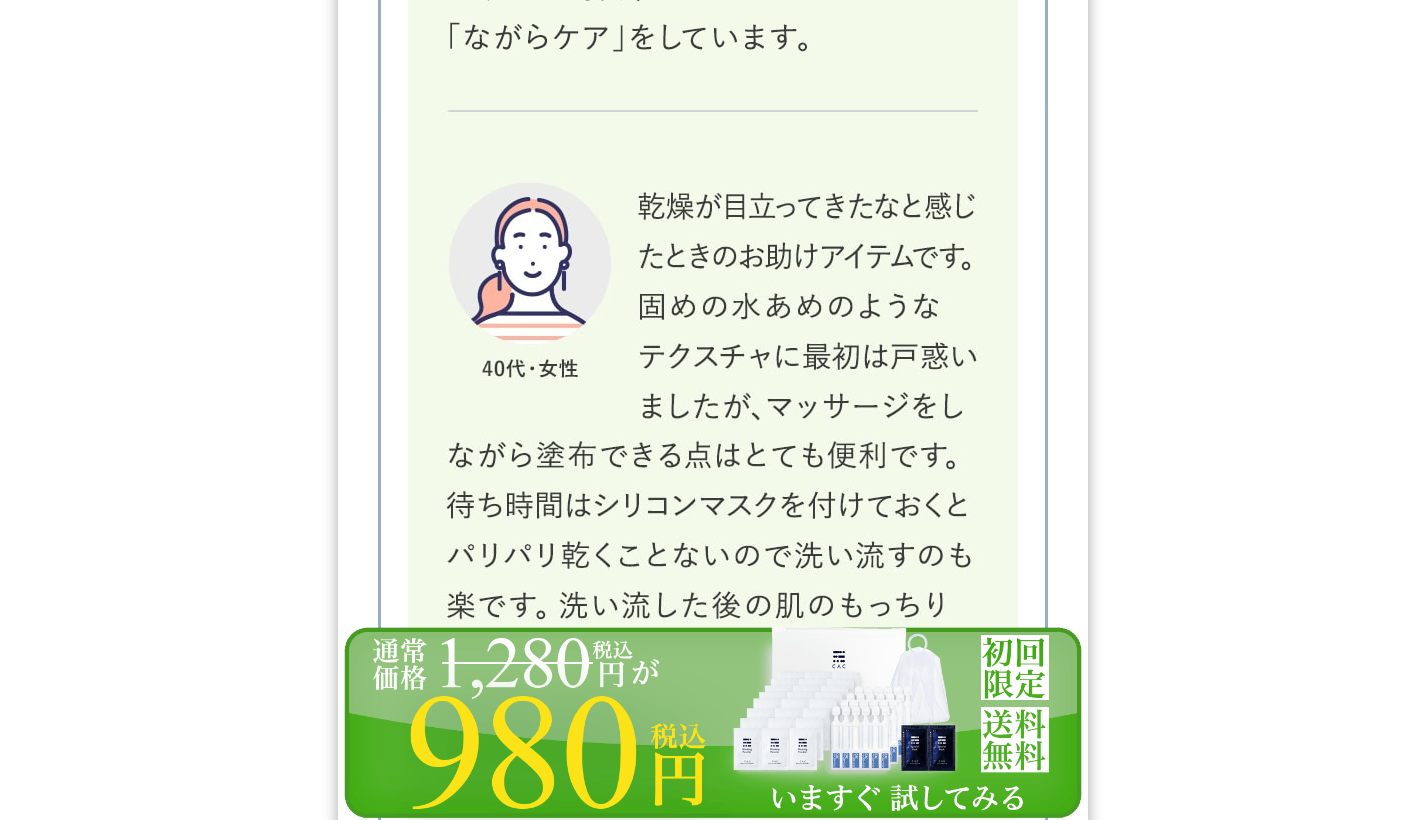 scroll, scrollTop: 32420, scrollLeft: 0, axis: vertical 